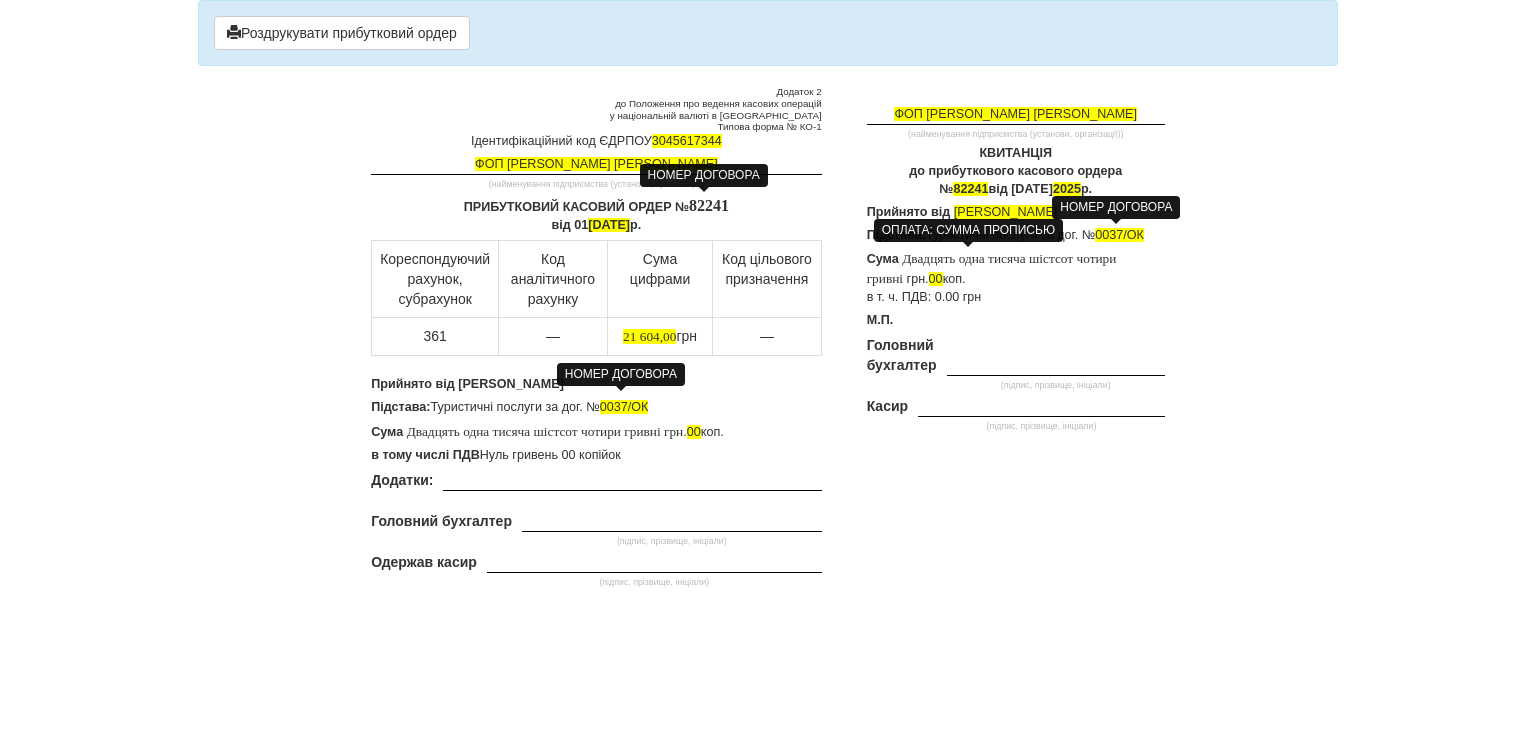 scroll, scrollTop: 0, scrollLeft: 0, axis: both 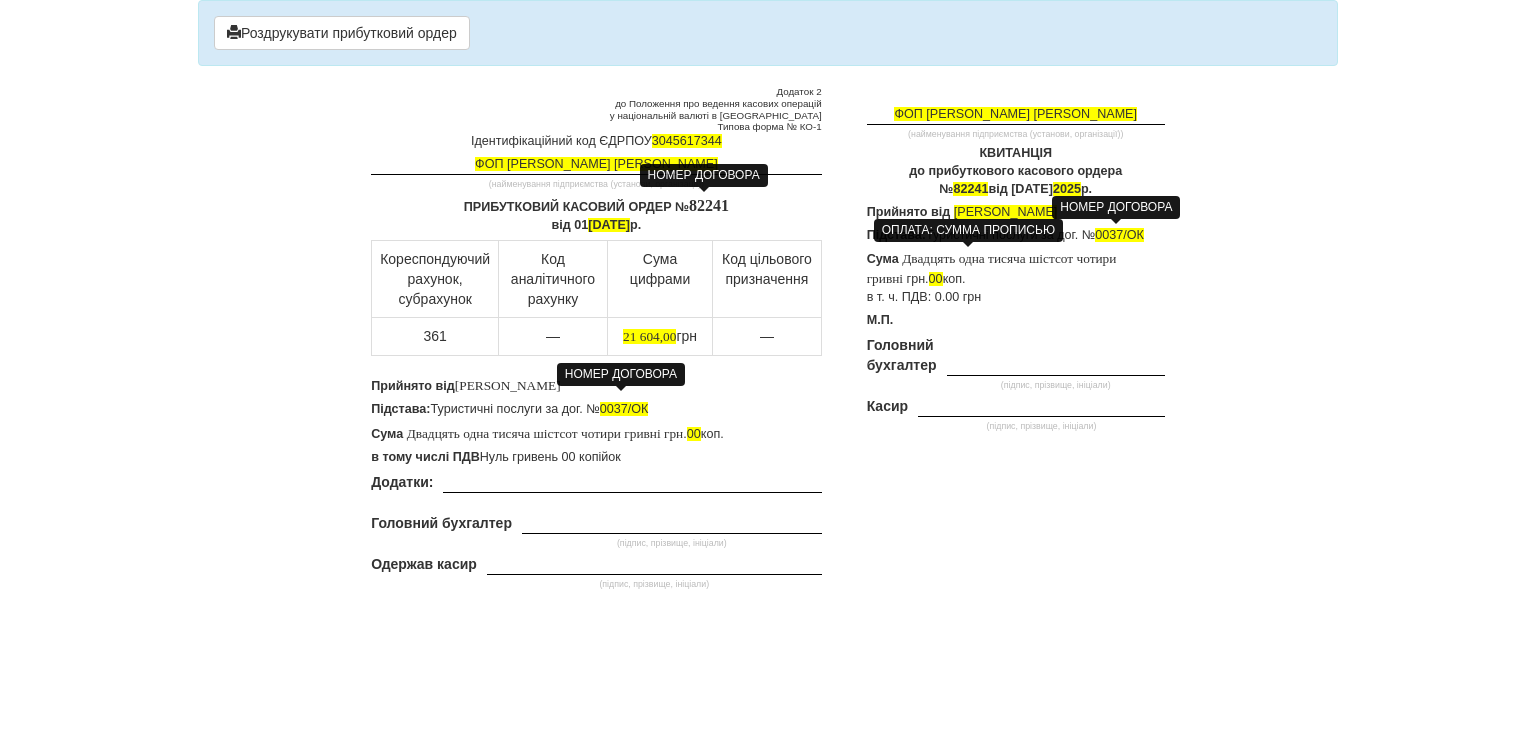 drag, startPoint x: 956, startPoint y: 205, endPoint x: 1172, endPoint y: 209, distance: 216.03703 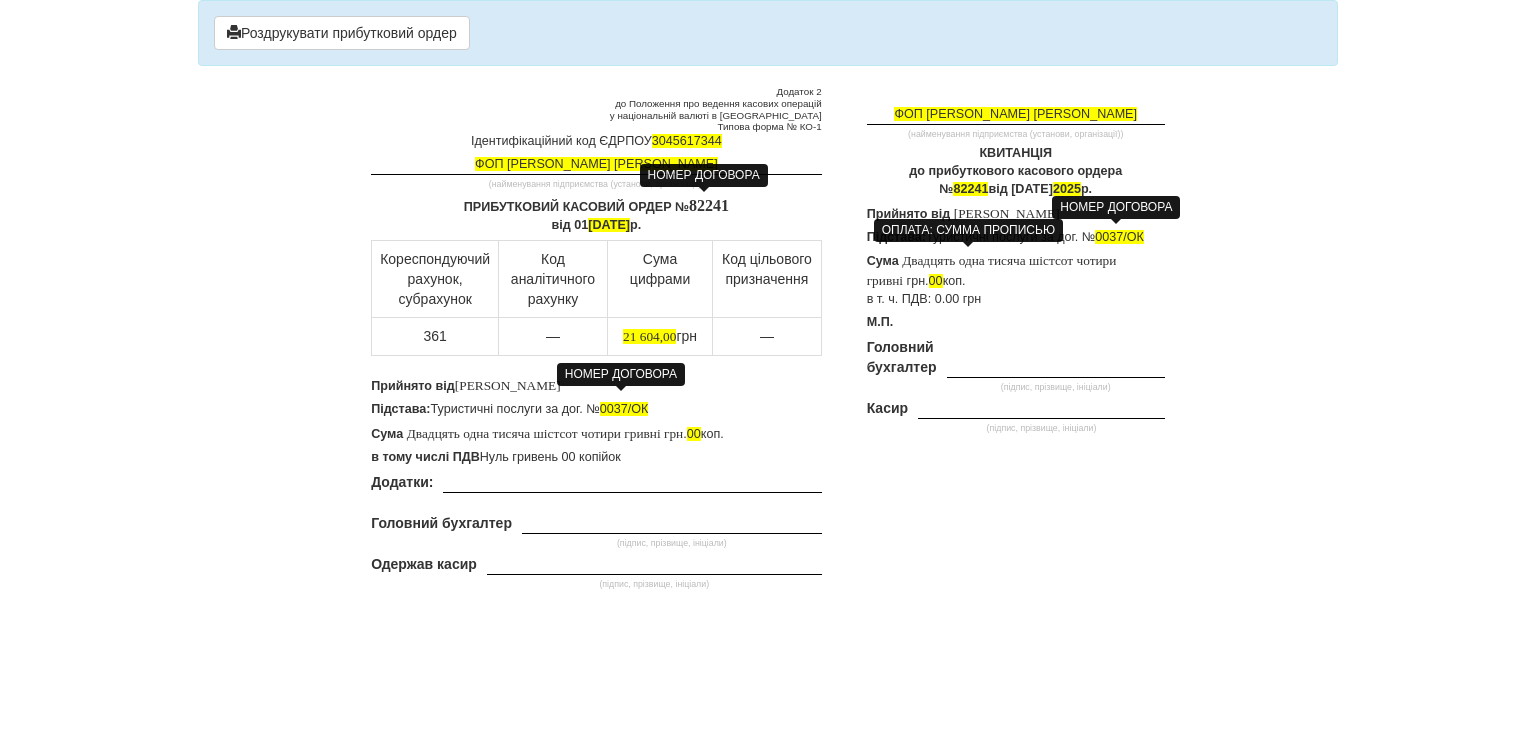 click on "82241" at bounding box center (709, 205) 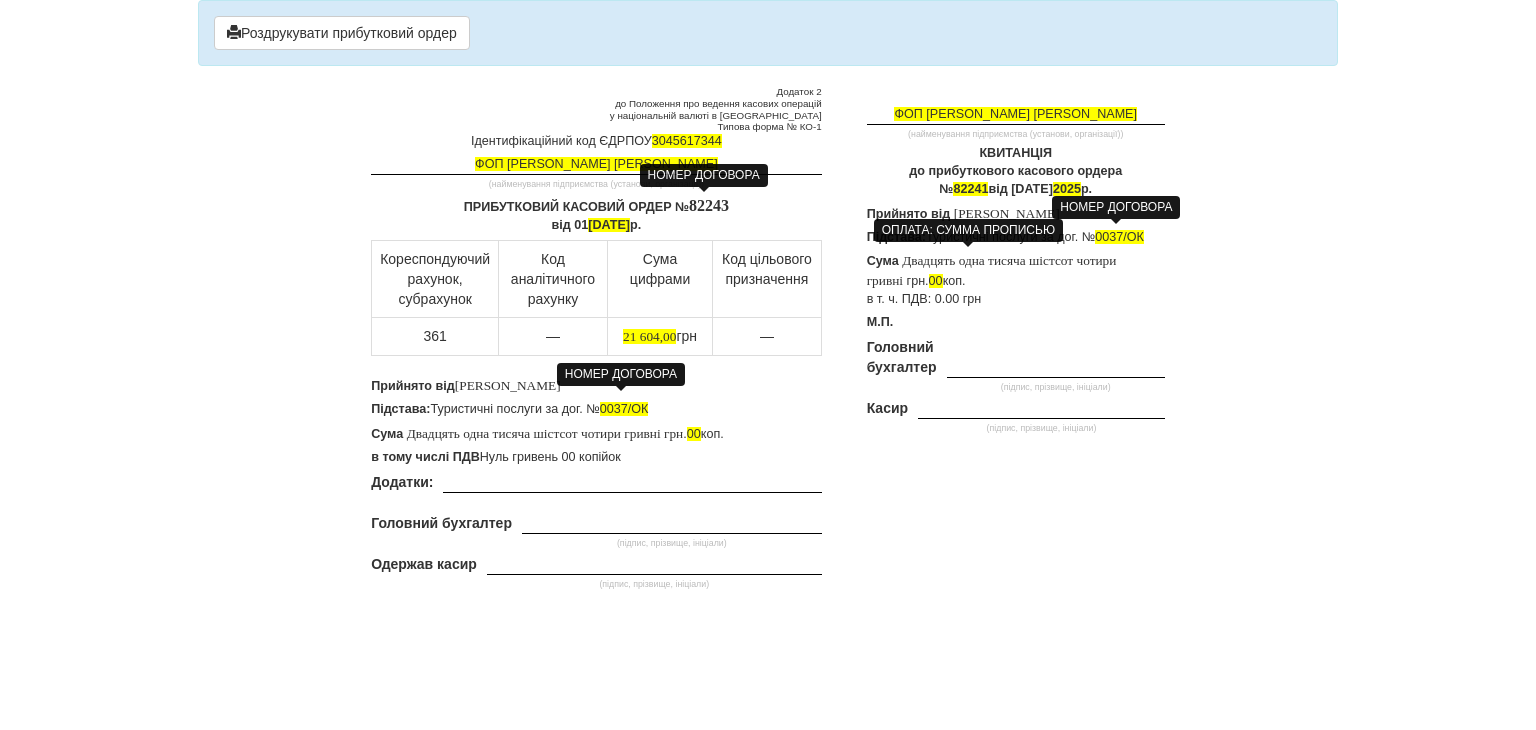 click on "КВИТАНЦІЯ
до прибуткового касового ордера
№  82241  від 01 липня  2025  р." at bounding box center (1016, 172) 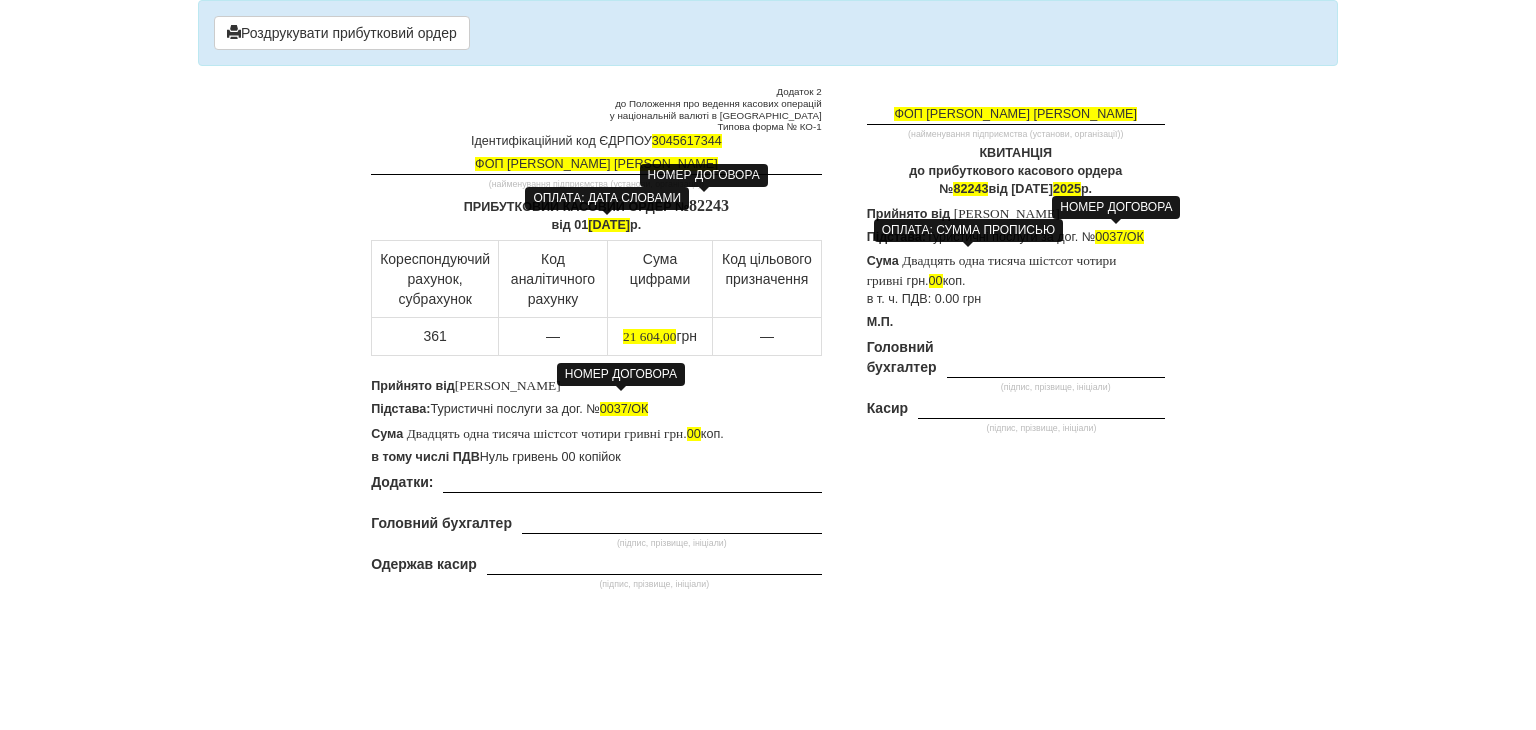 click on "липня 2025" at bounding box center [609, 225] 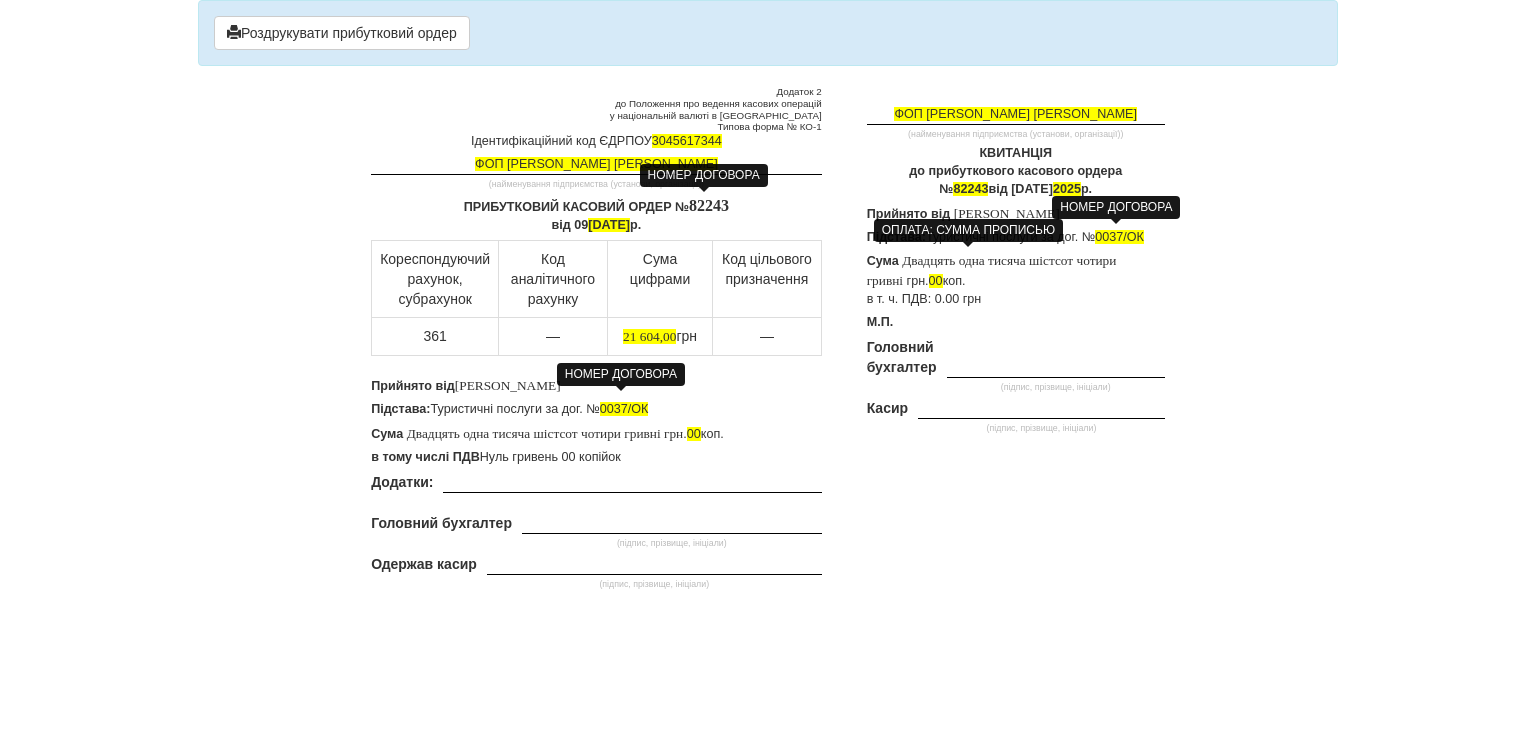 click on "КВИТАНЦІЯ
до прибуткового касового ордера
№  82243  від 01 липня  2025  р." at bounding box center [1016, 172] 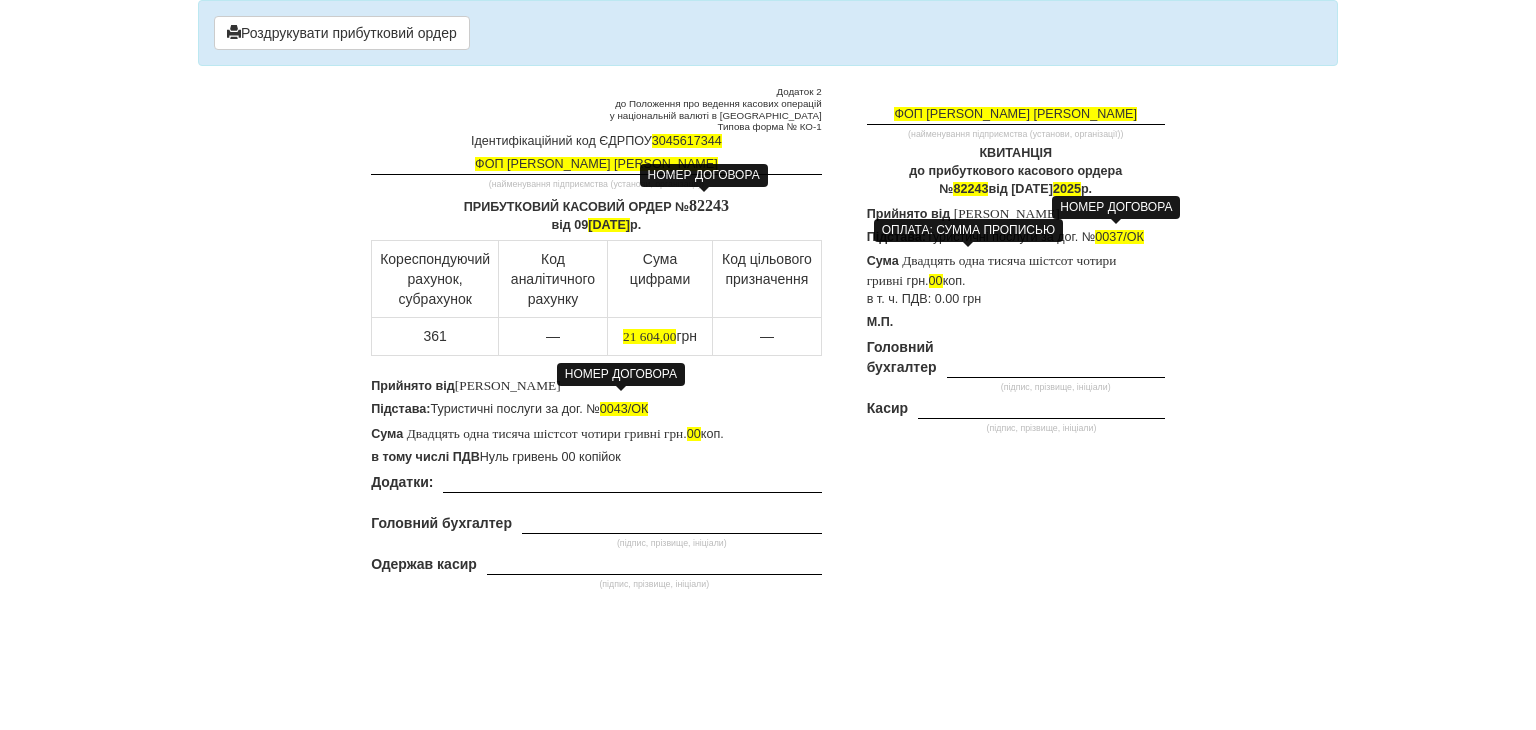click on "0037/ОК" at bounding box center [1119, 237] 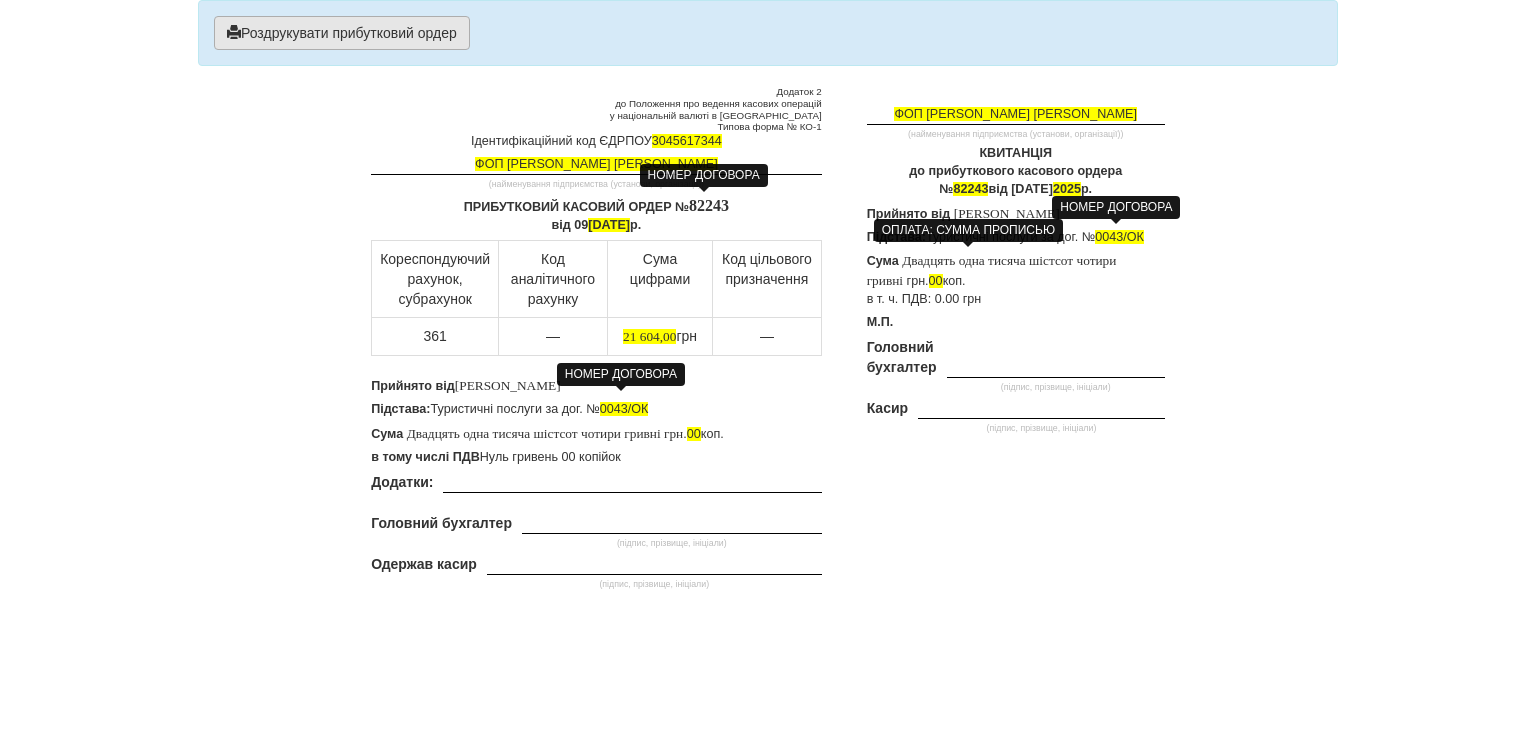 click on "Роздрукувати прибутковий ордер" at bounding box center (342, 33) 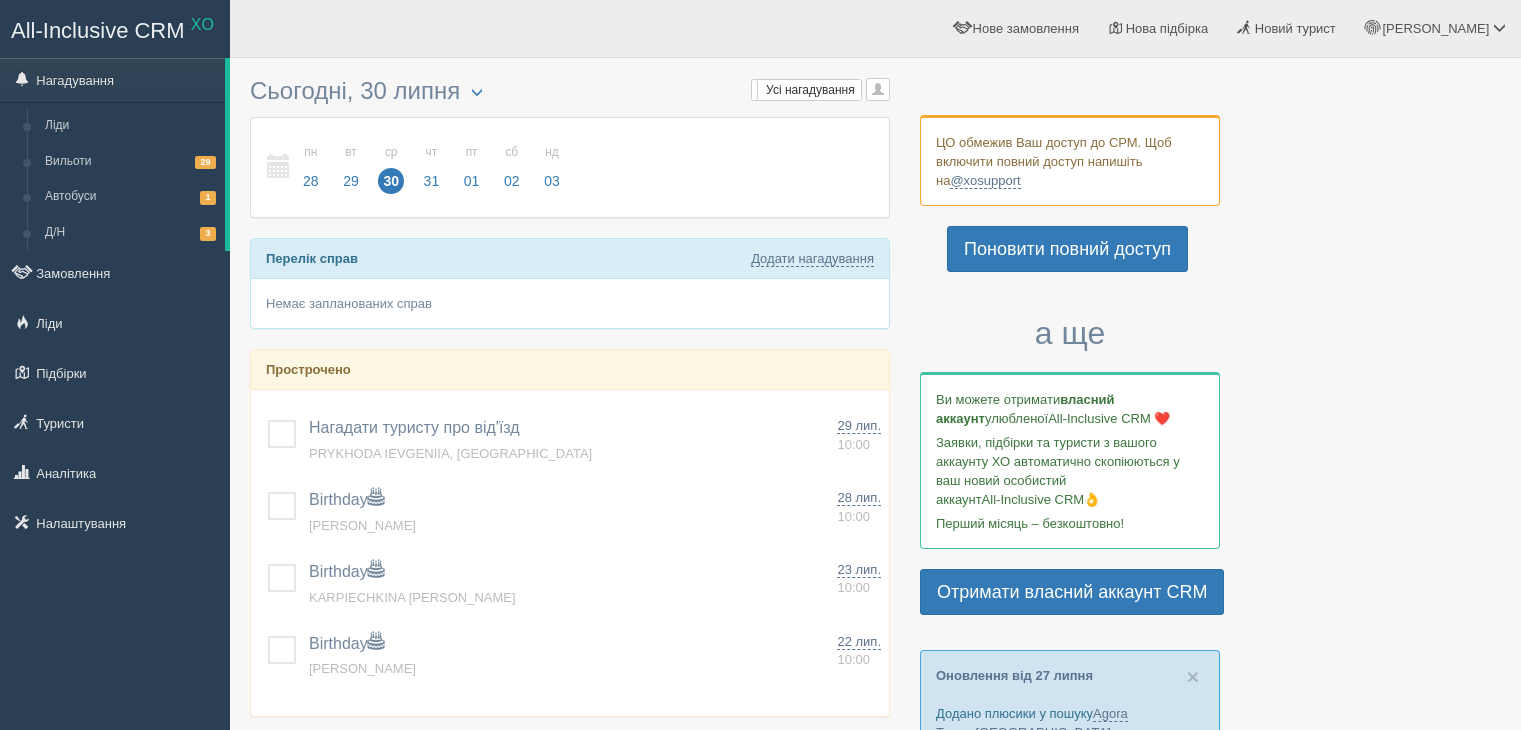 scroll, scrollTop: 0, scrollLeft: 0, axis: both 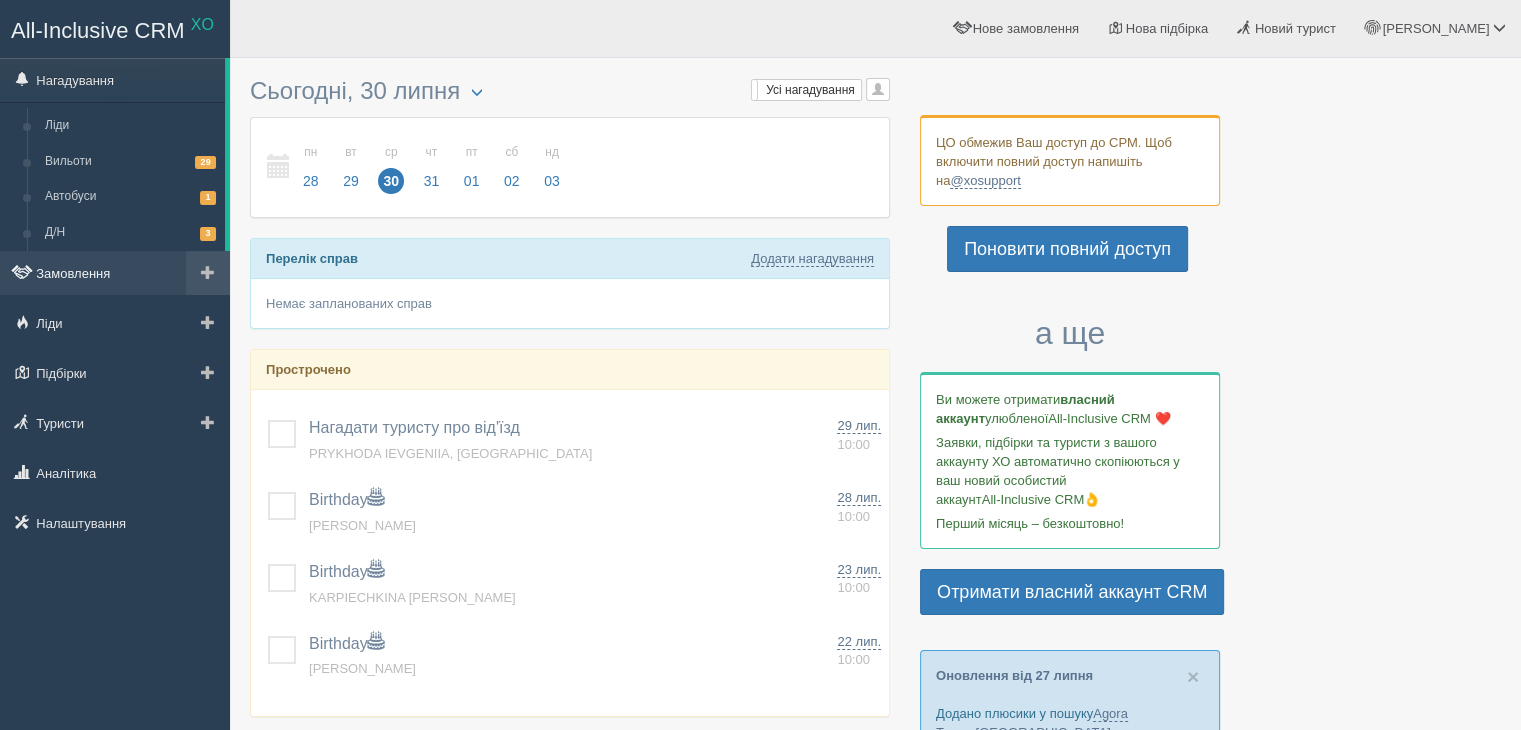 click on "Замовлення" at bounding box center (115, 273) 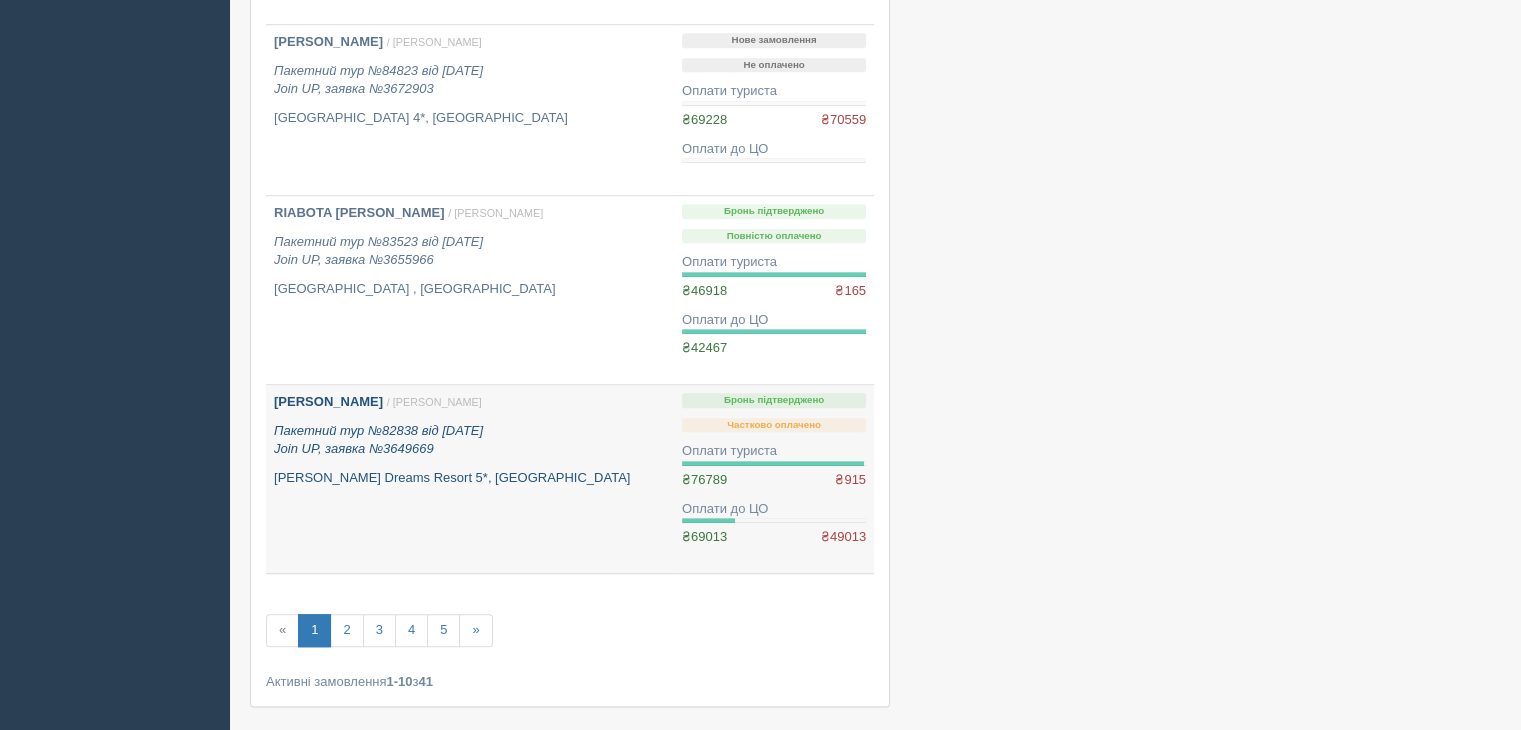 scroll, scrollTop: 1484, scrollLeft: 0, axis: vertical 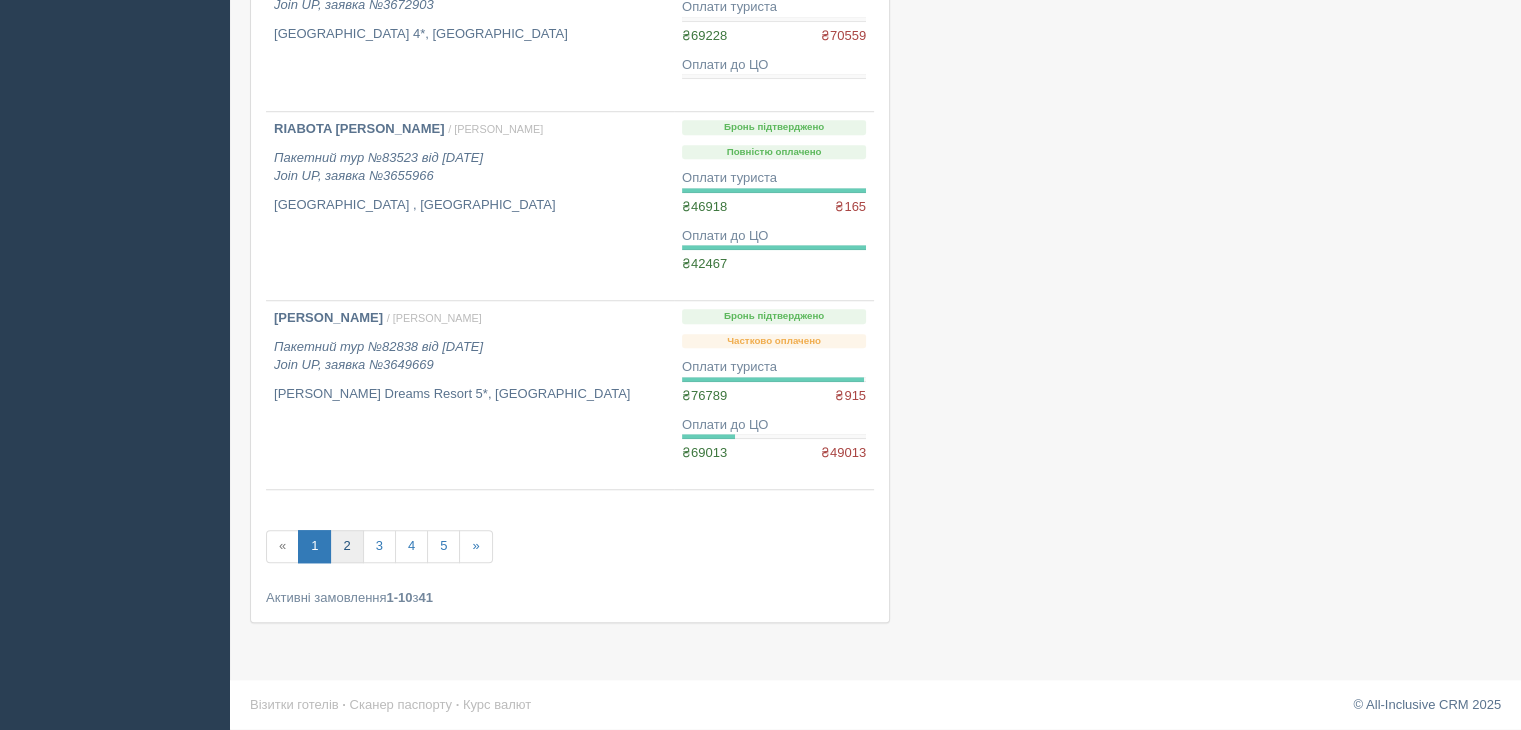 click on "2" at bounding box center (346, 546) 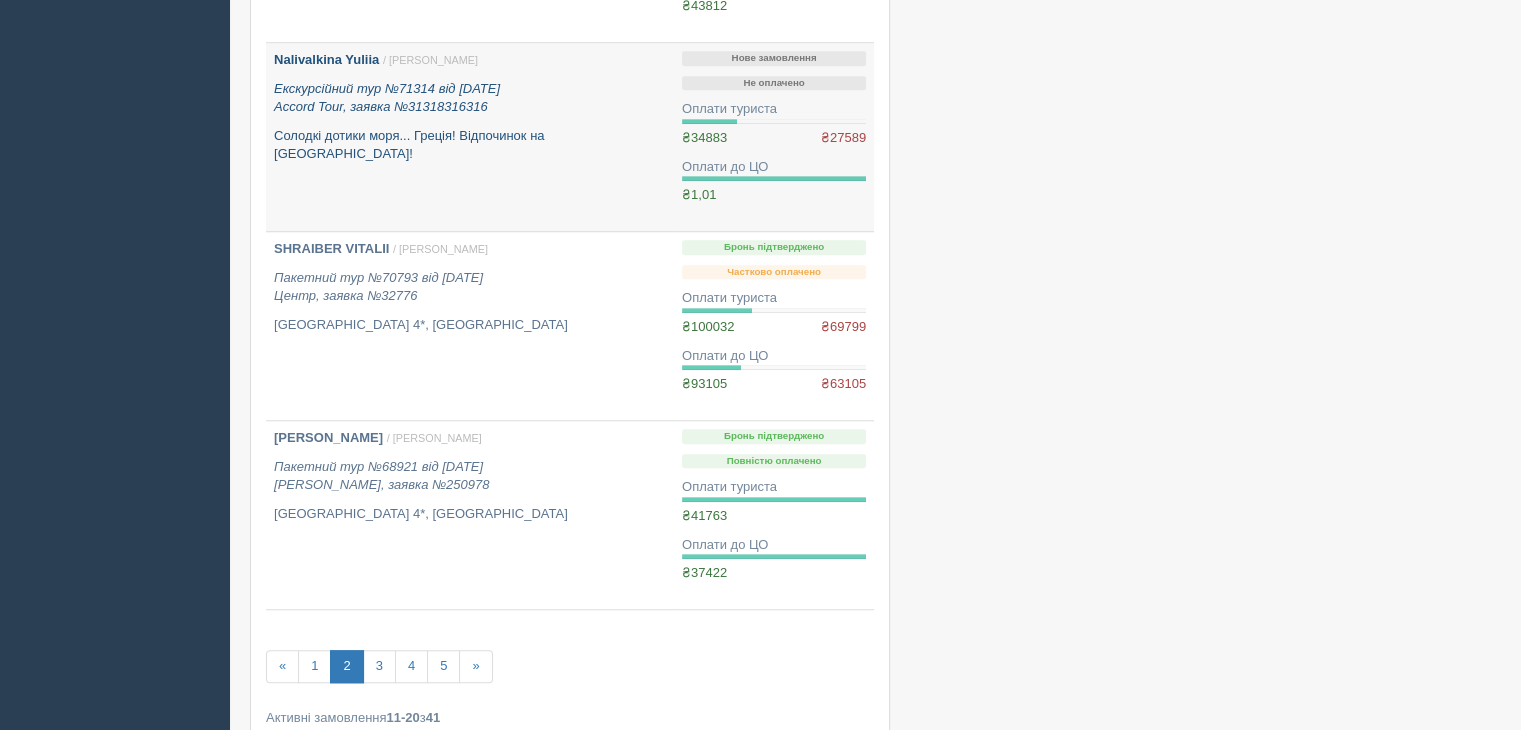 scroll, scrollTop: 1628, scrollLeft: 0, axis: vertical 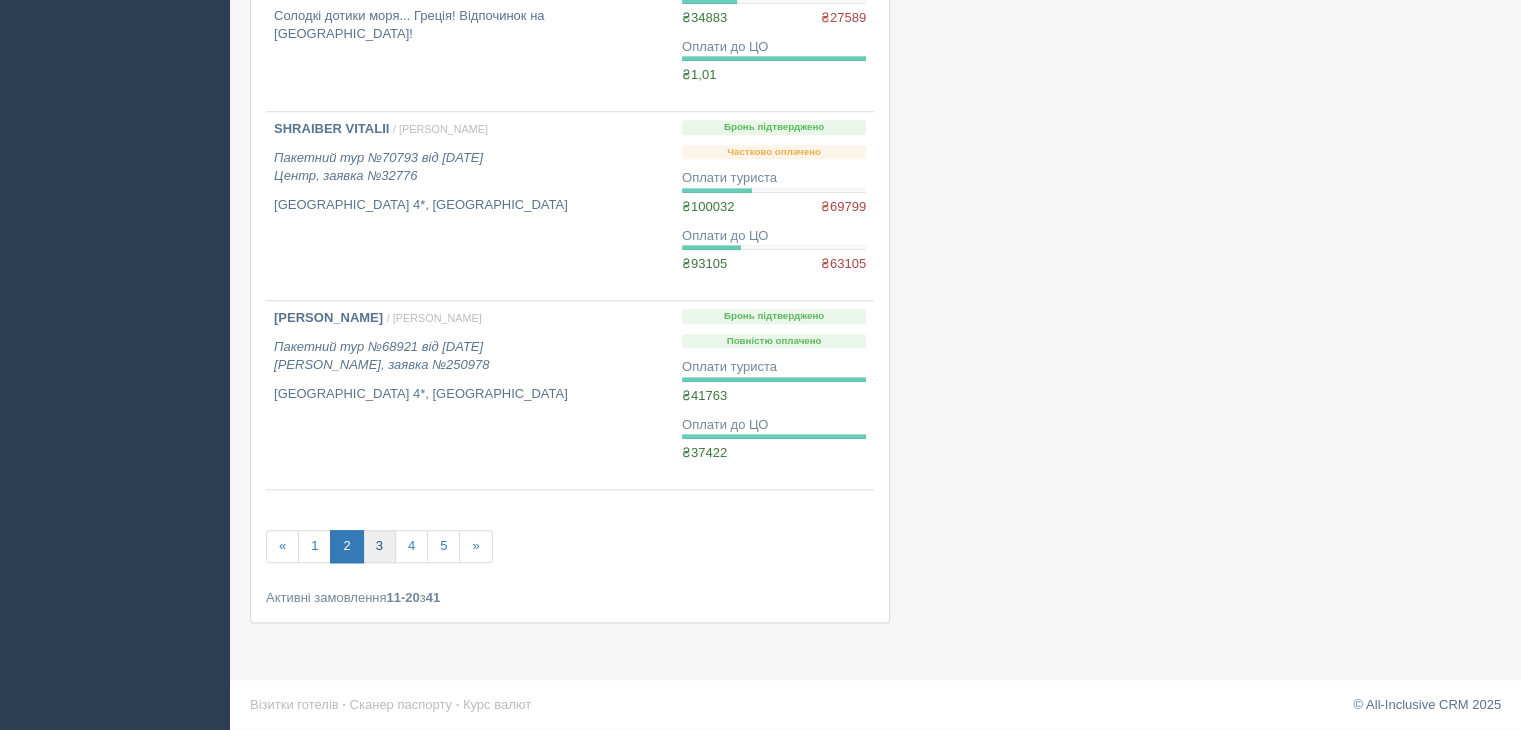click on "3" at bounding box center [379, 546] 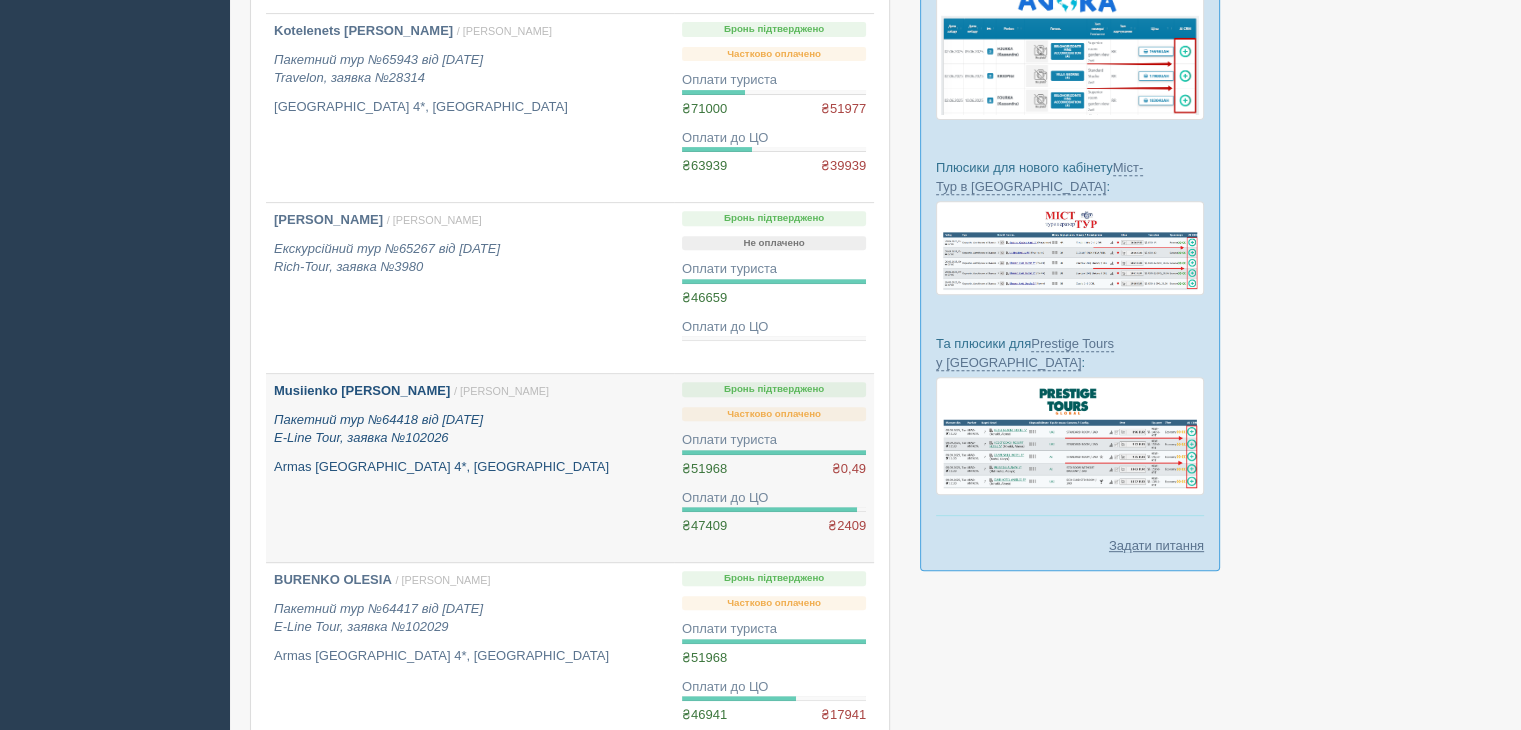 scroll, scrollTop: 800, scrollLeft: 0, axis: vertical 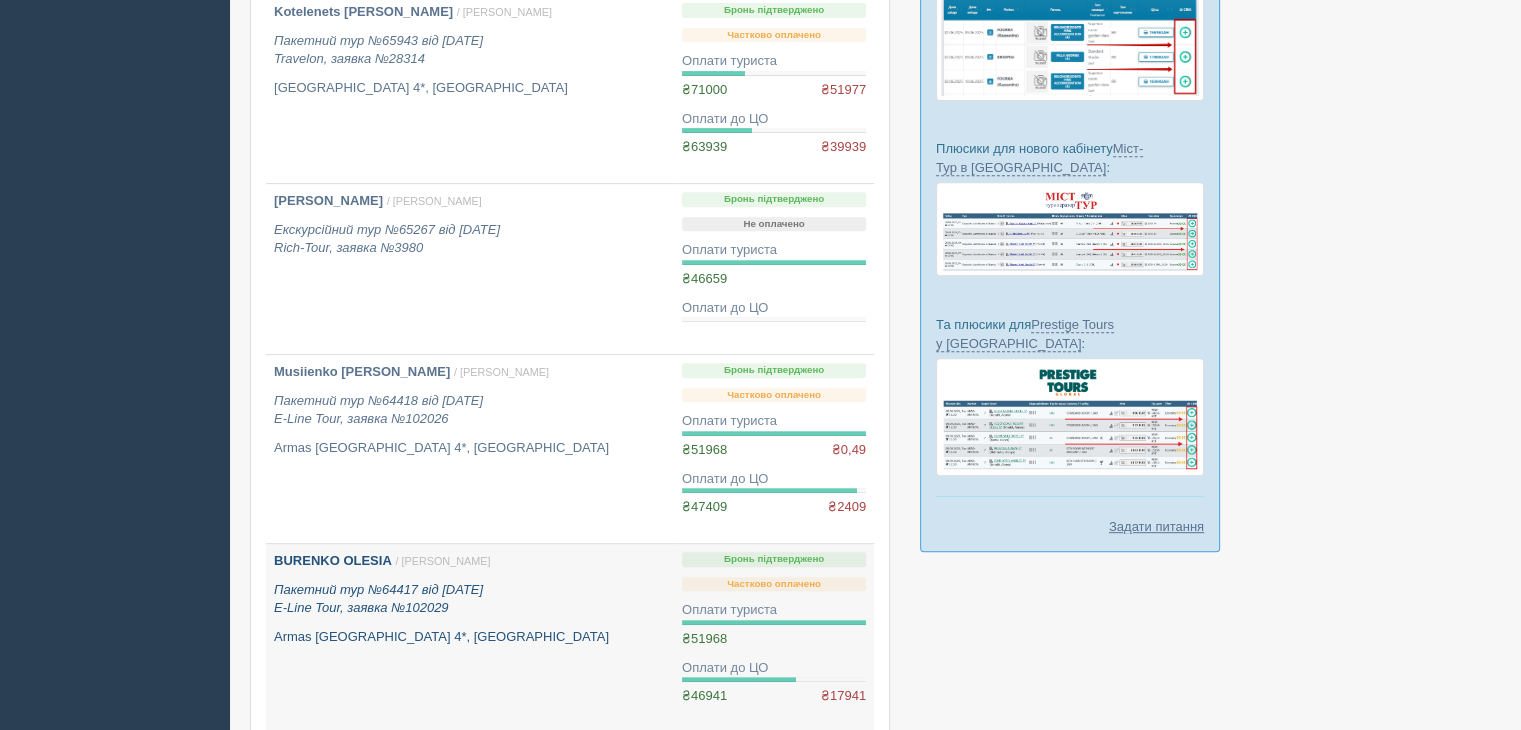 click on "BURENKO OLESIA" at bounding box center (333, 560) 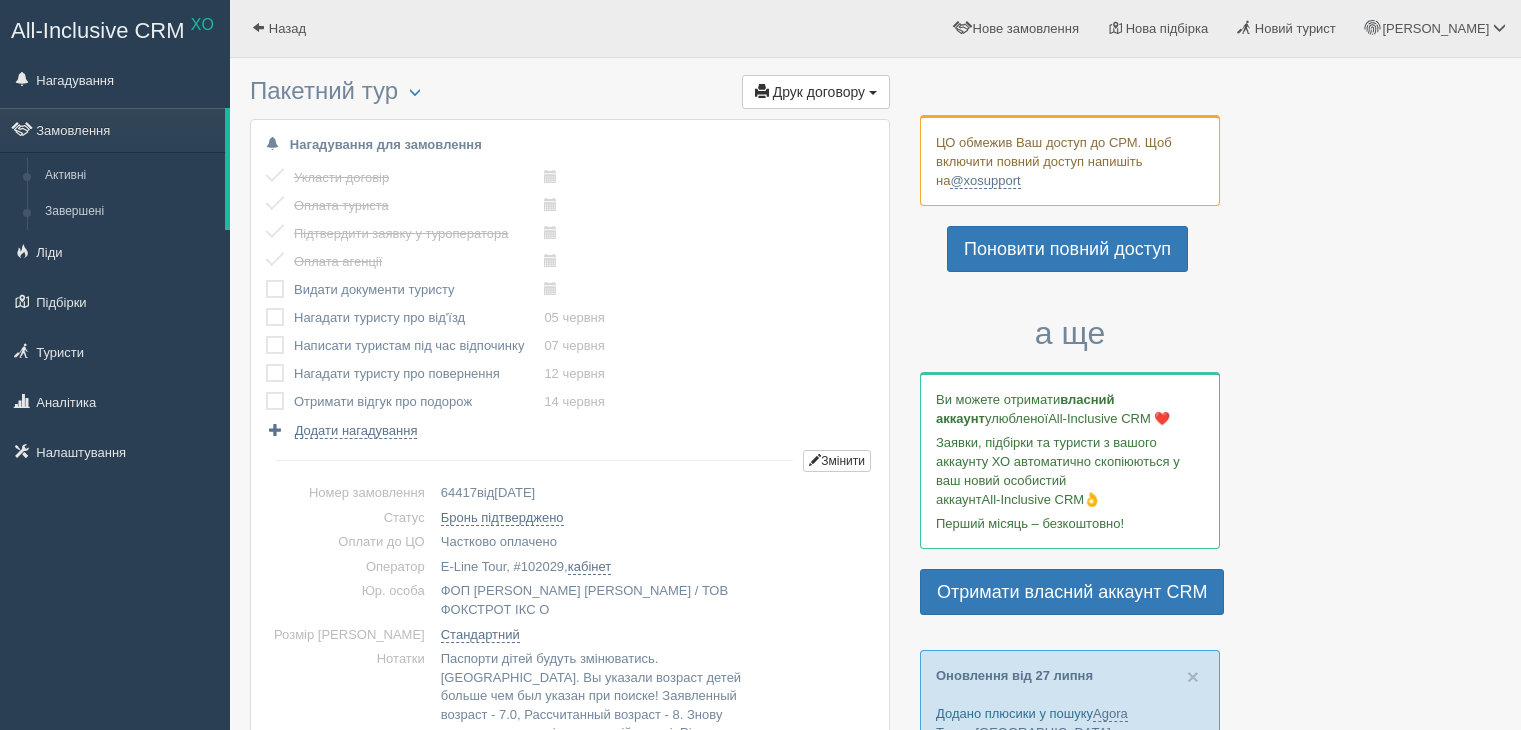 scroll, scrollTop: 0, scrollLeft: 0, axis: both 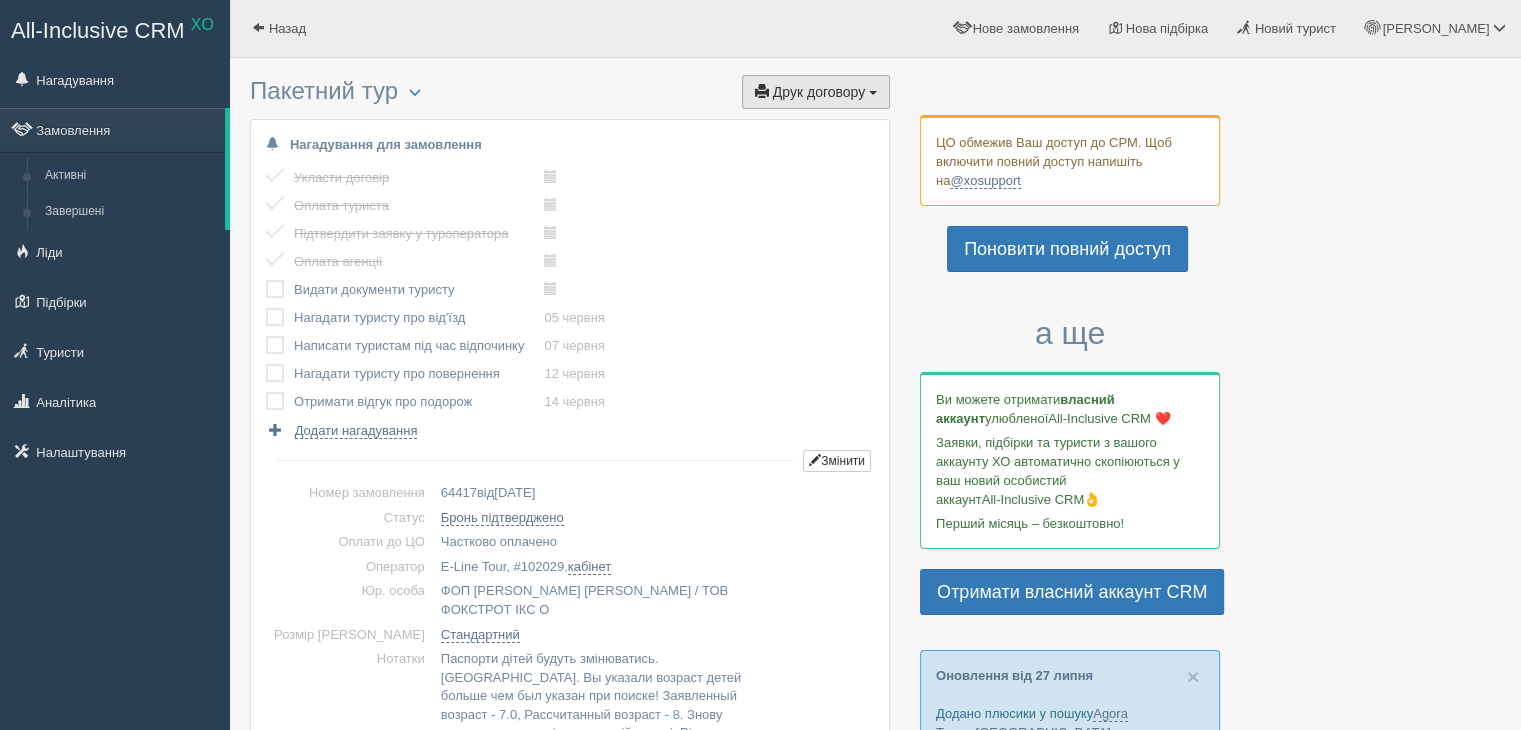 click on "Друк договору" at bounding box center [819, 92] 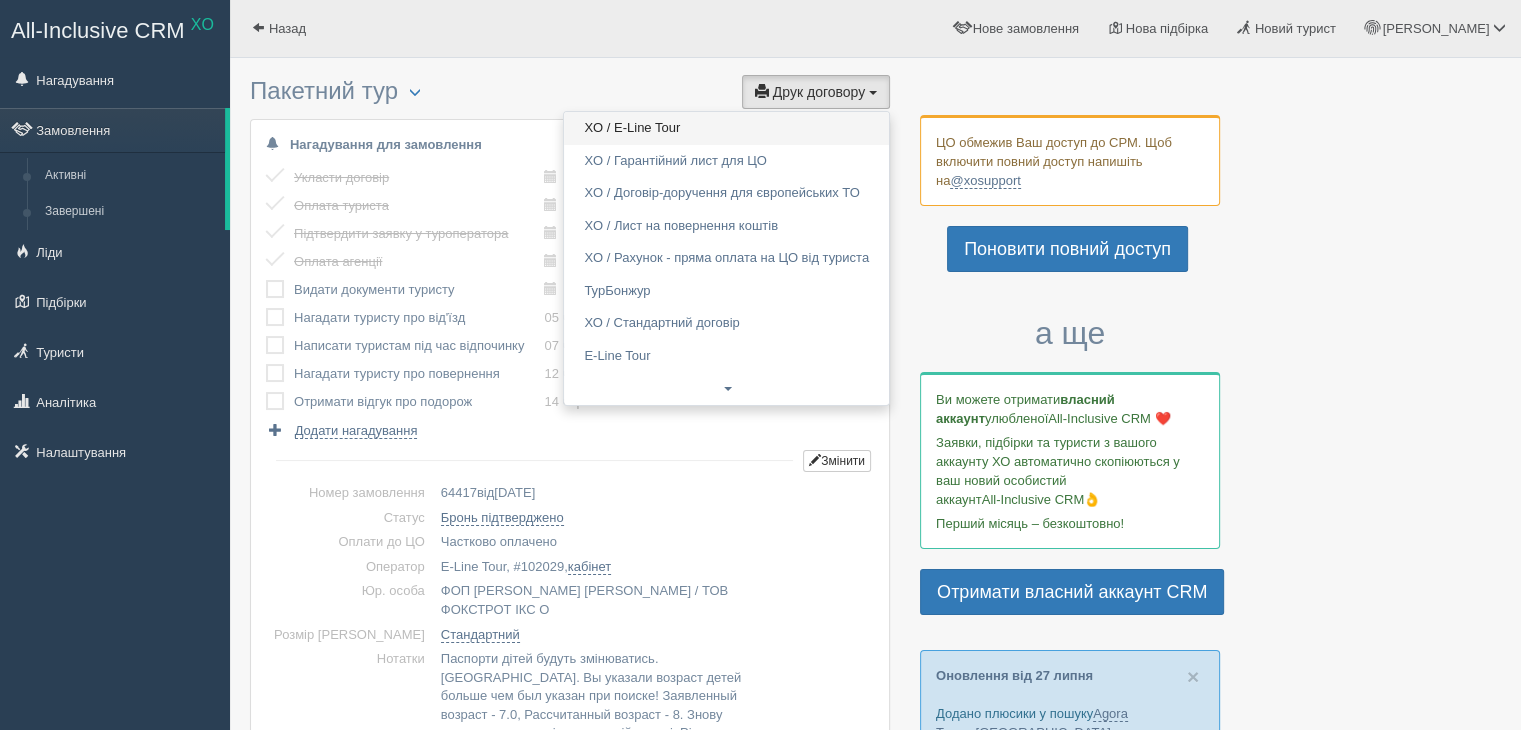 click on "XO / E-Line Tour" at bounding box center (726, 128) 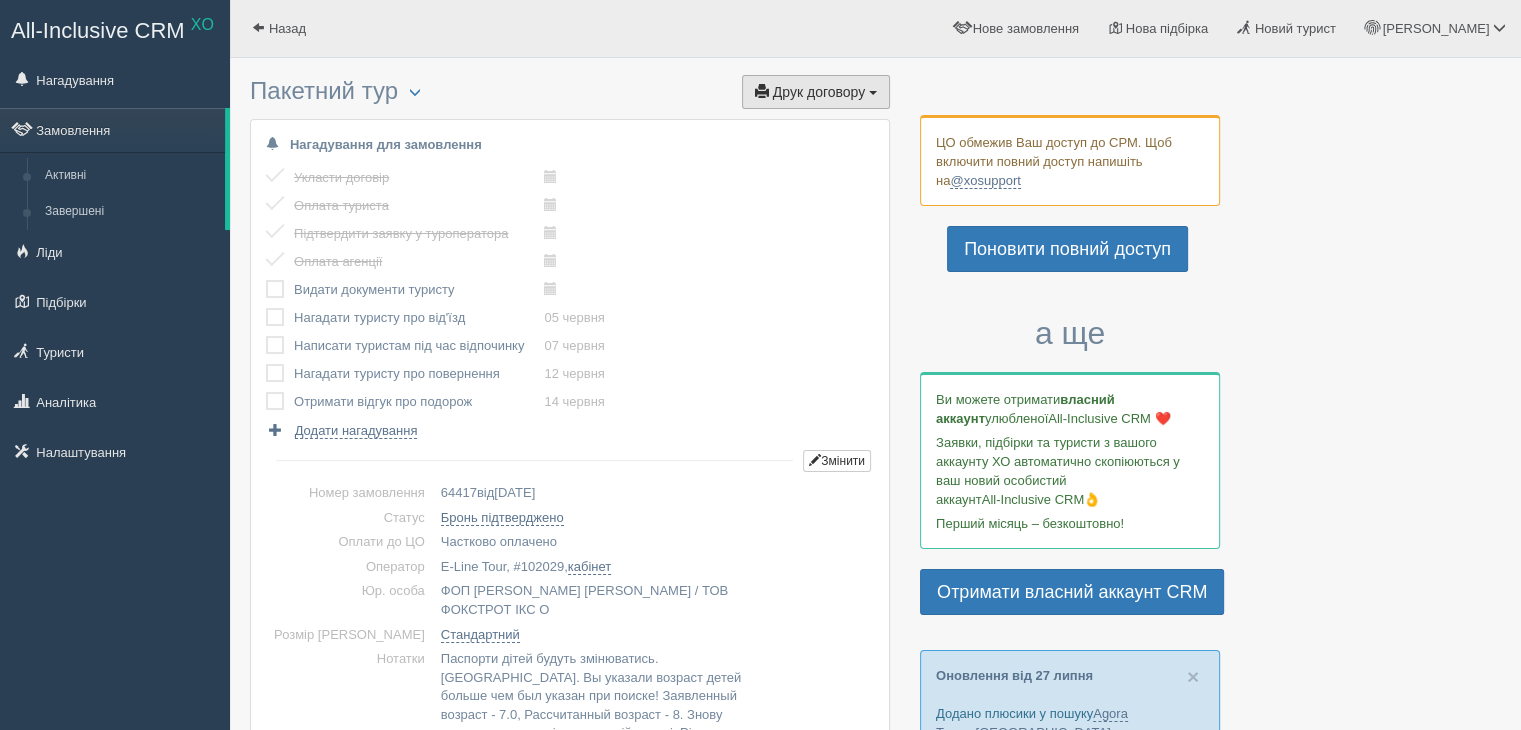 click on "Друк договору" at bounding box center [819, 92] 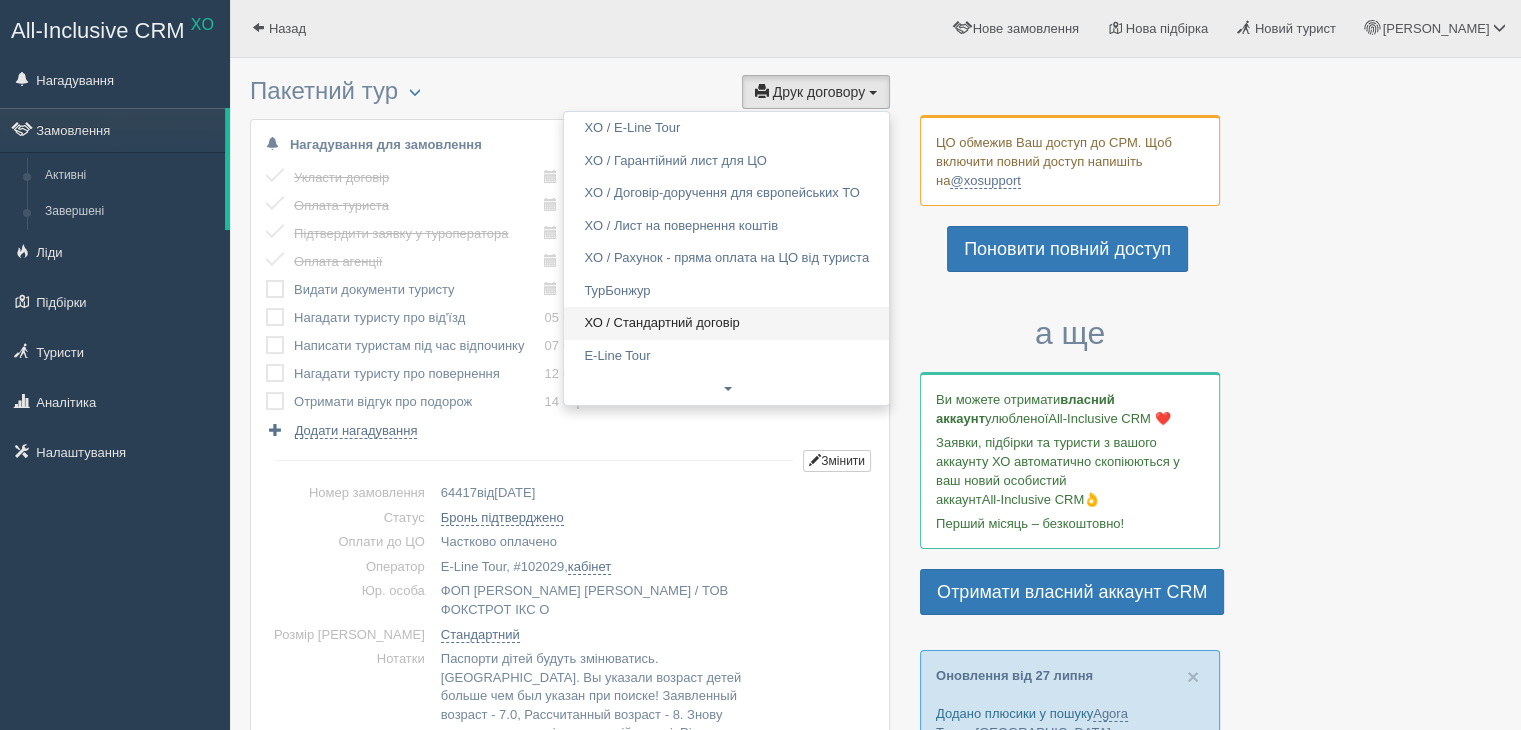 click on "ХО / Стандартний договір" at bounding box center [726, 323] 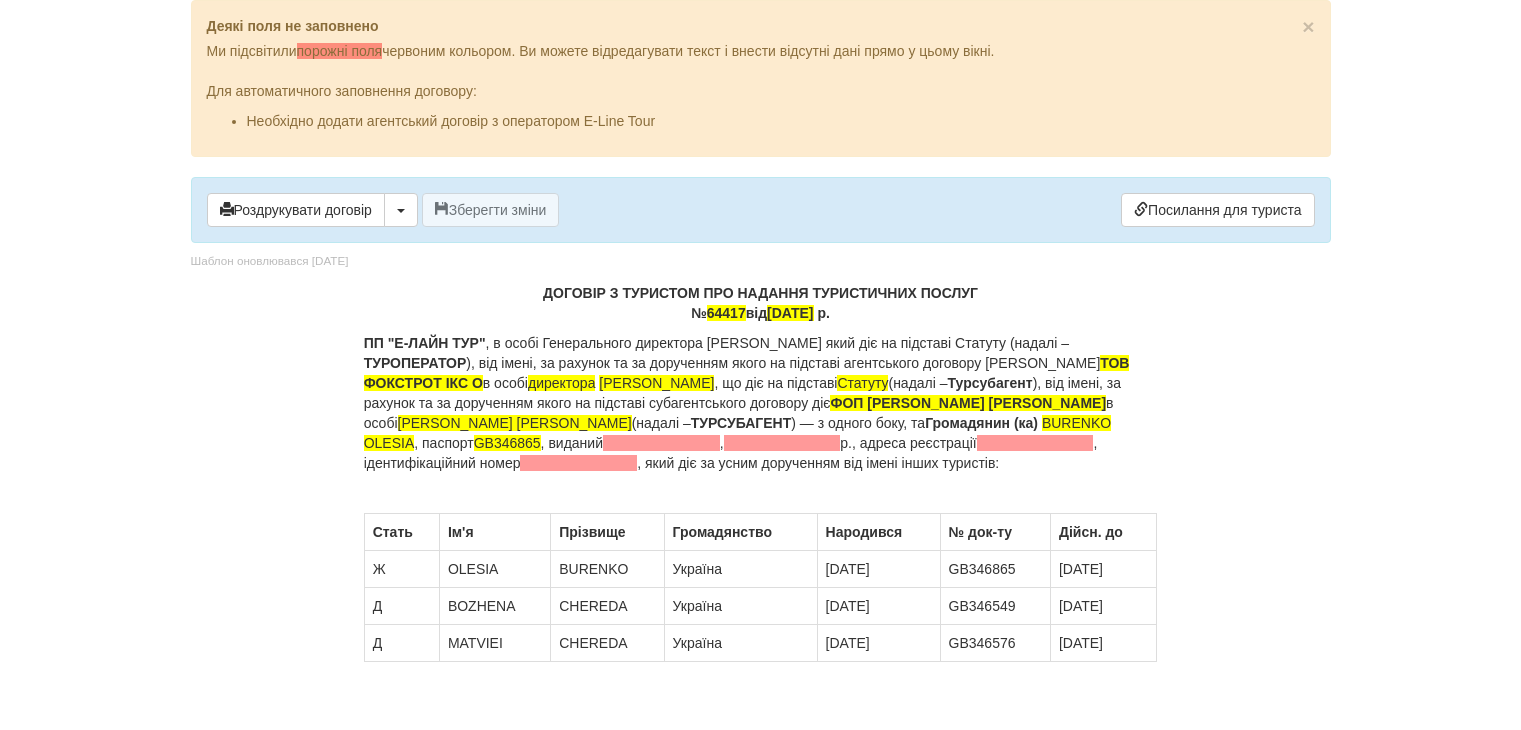 scroll, scrollTop: 0, scrollLeft: 0, axis: both 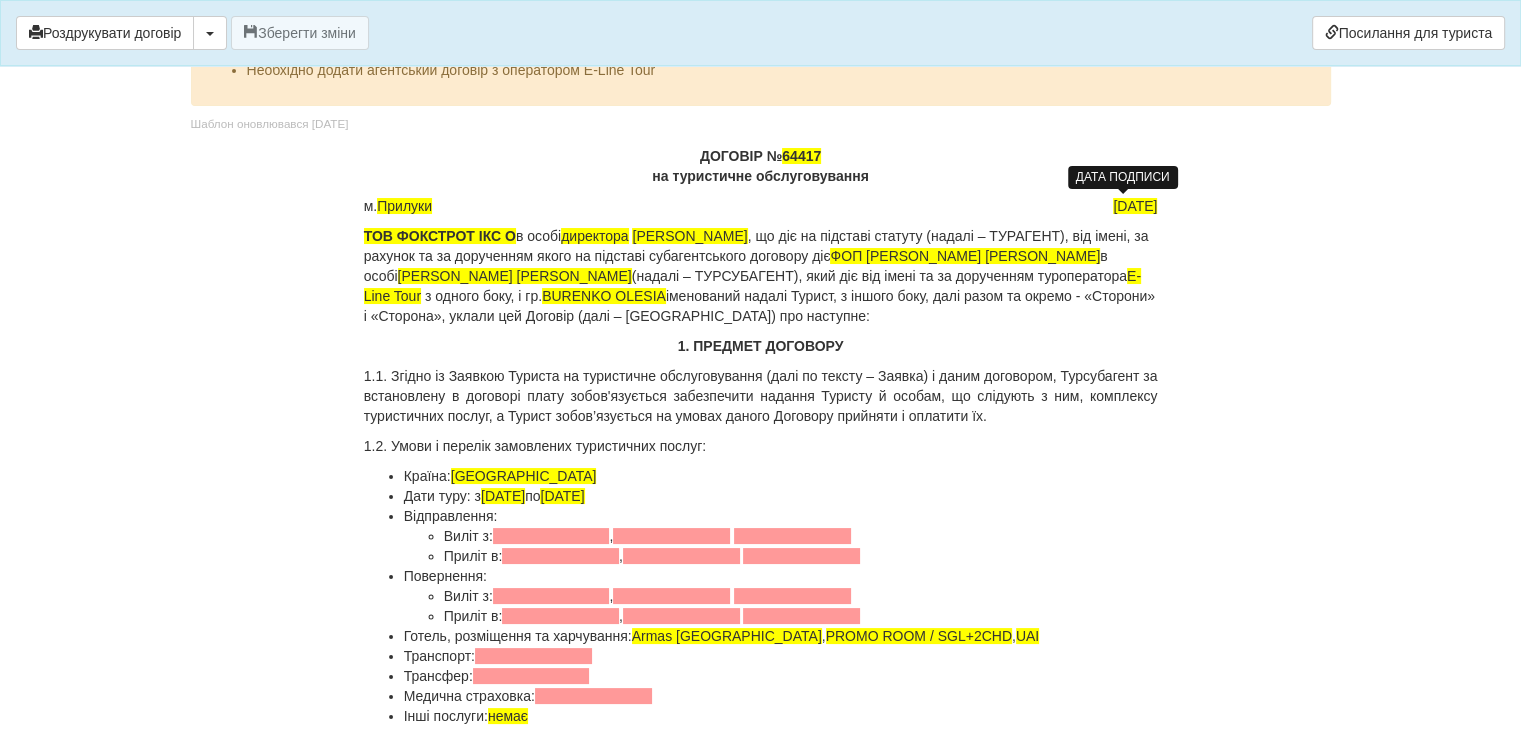 click on "[DATE]" at bounding box center [1135, 206] 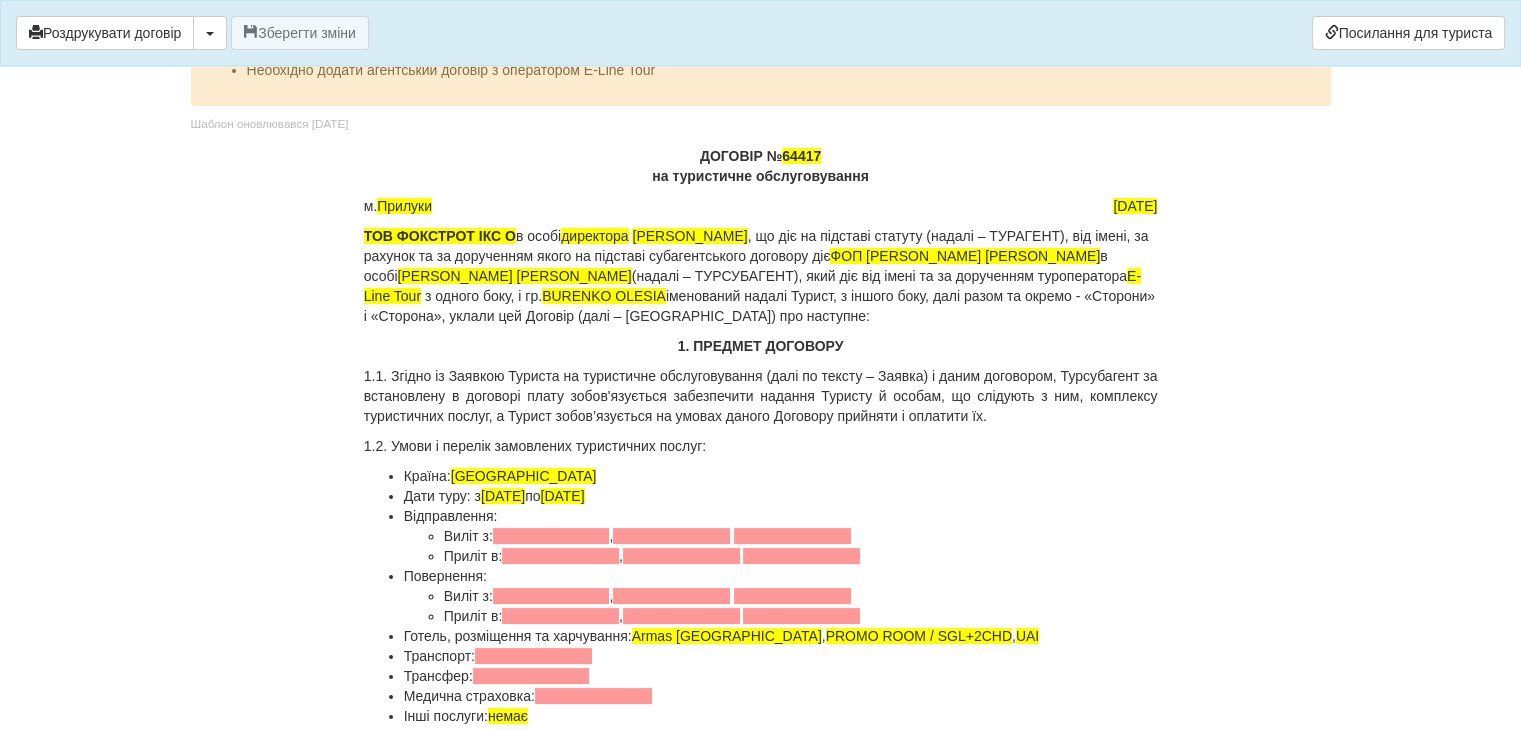 type 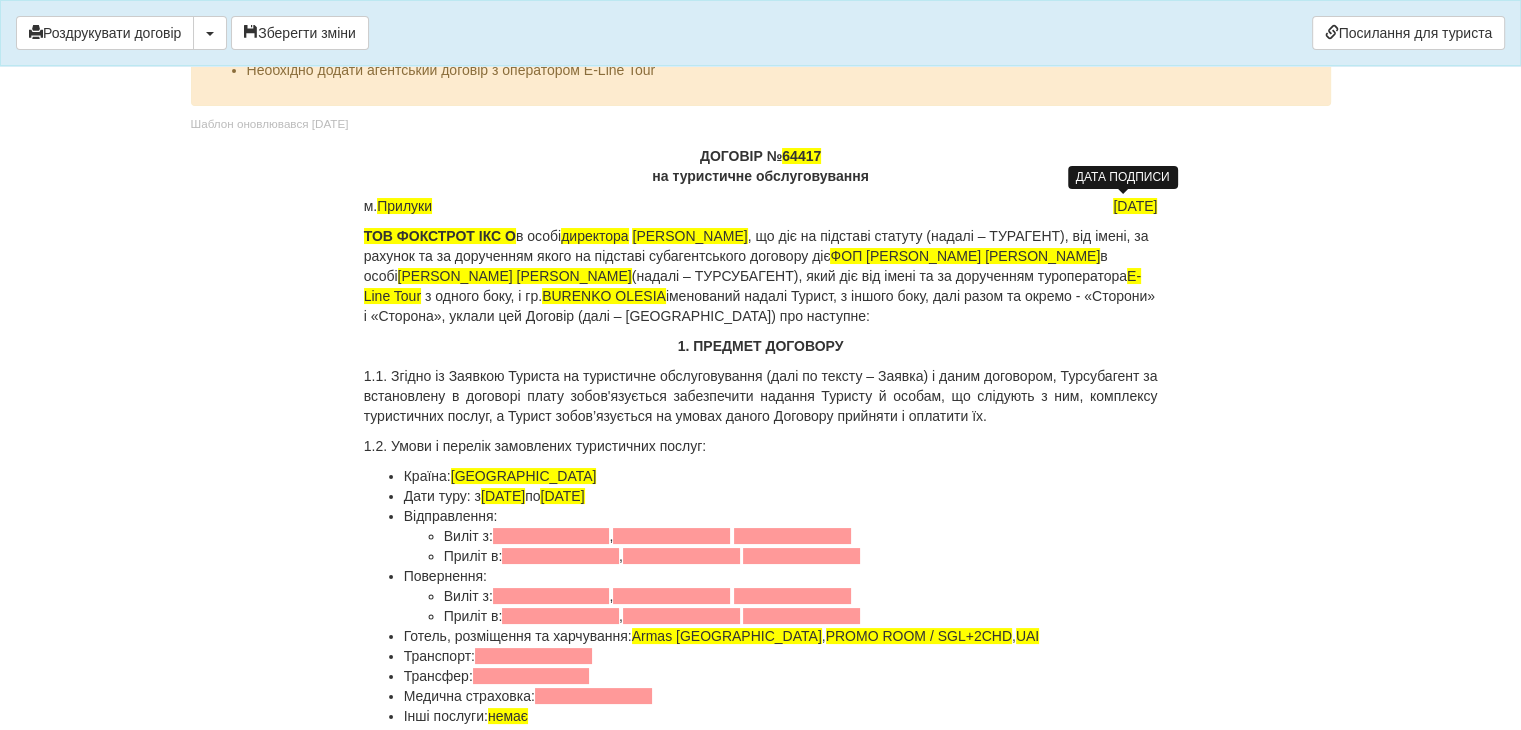 click on "[DATE]" at bounding box center [1135, 206] 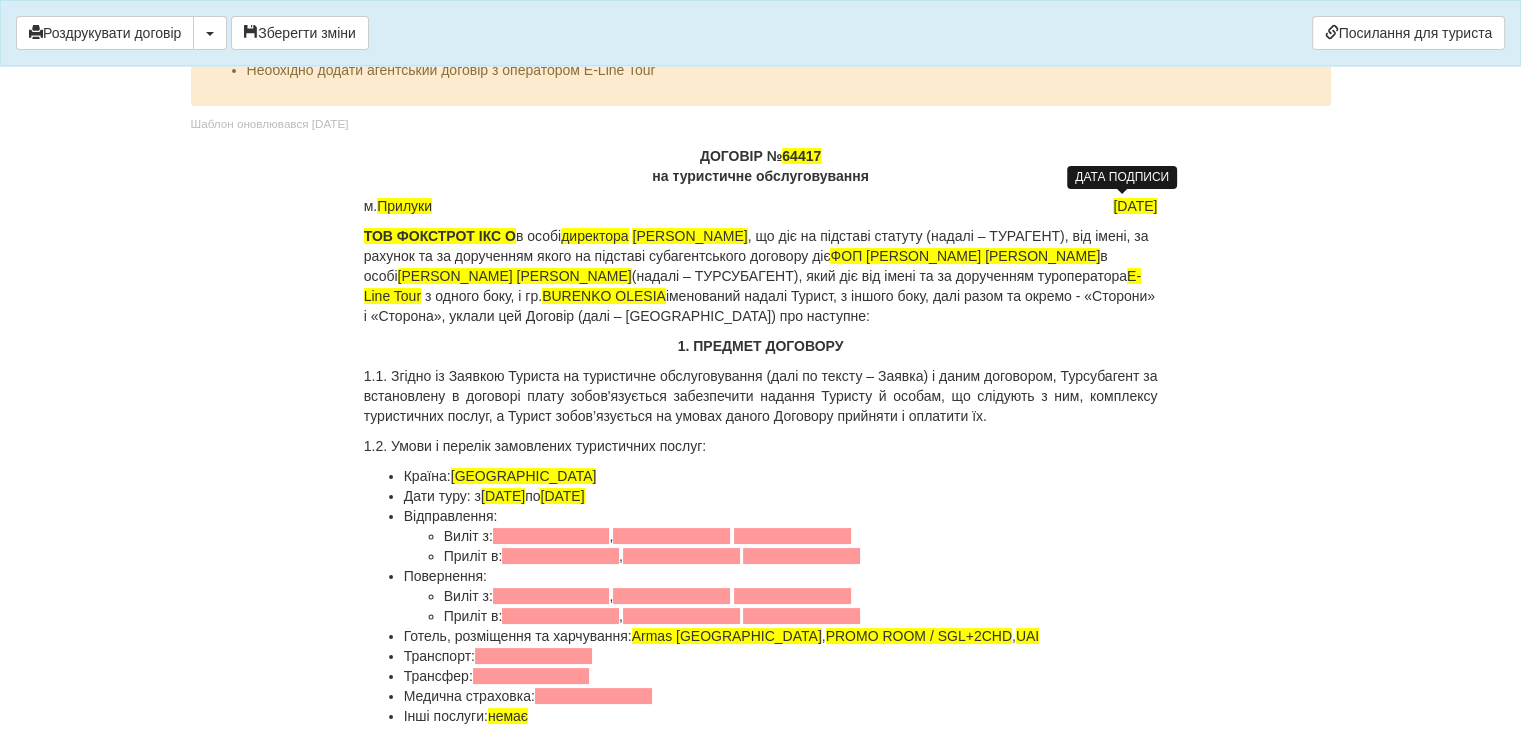 click on "[DATE]" at bounding box center [1135, 206] 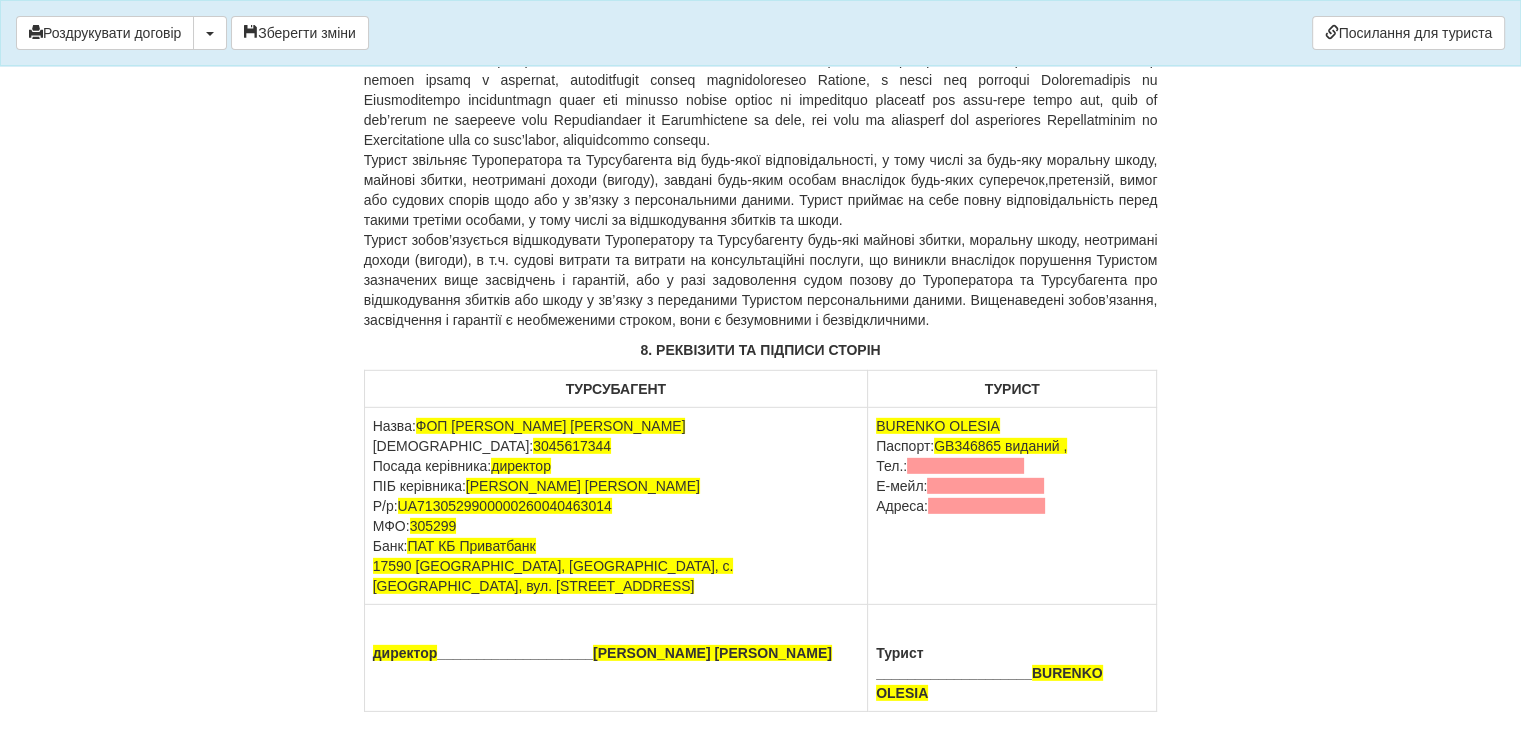 scroll, scrollTop: 5867, scrollLeft: 0, axis: vertical 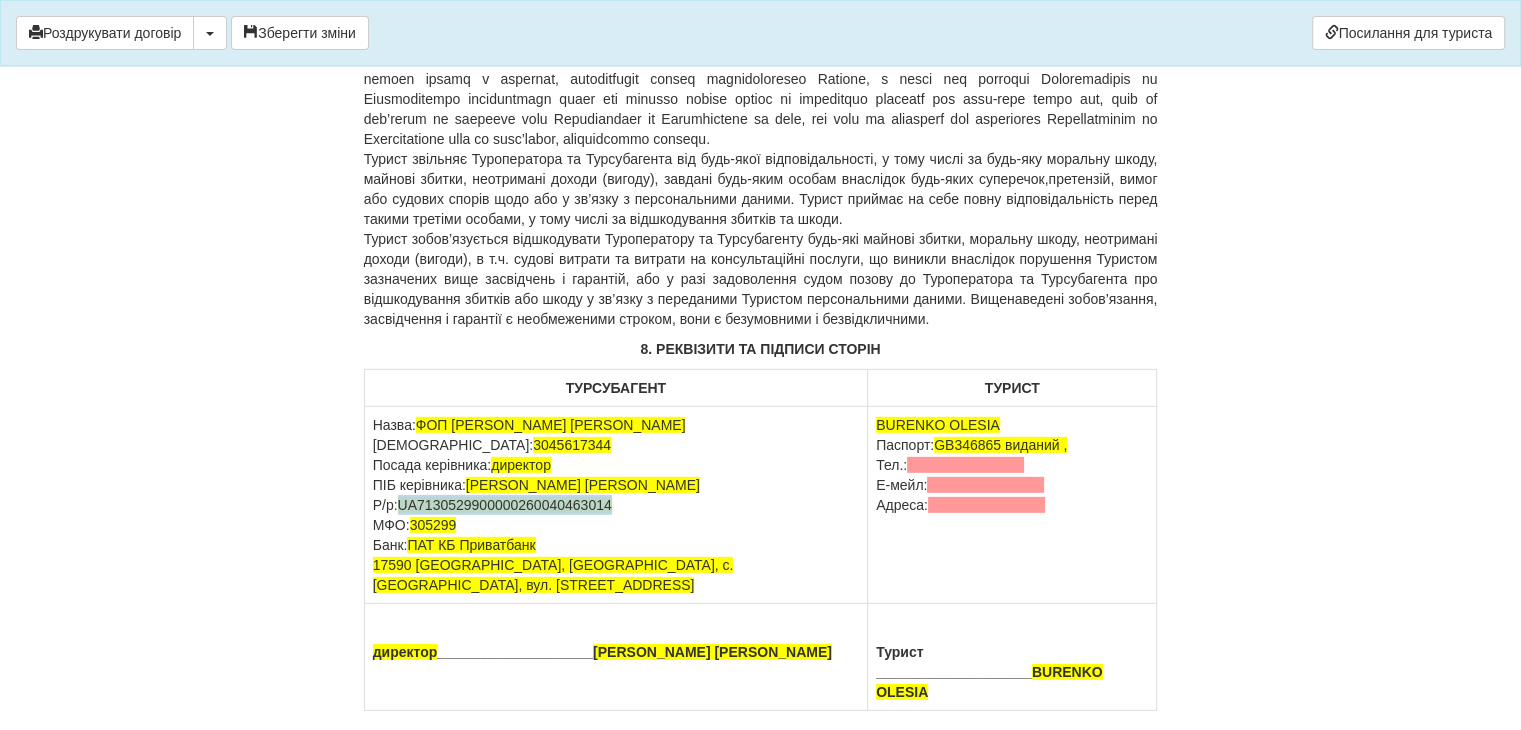 drag, startPoint x: 613, startPoint y: 445, endPoint x: 412, endPoint y: 447, distance: 201.00995 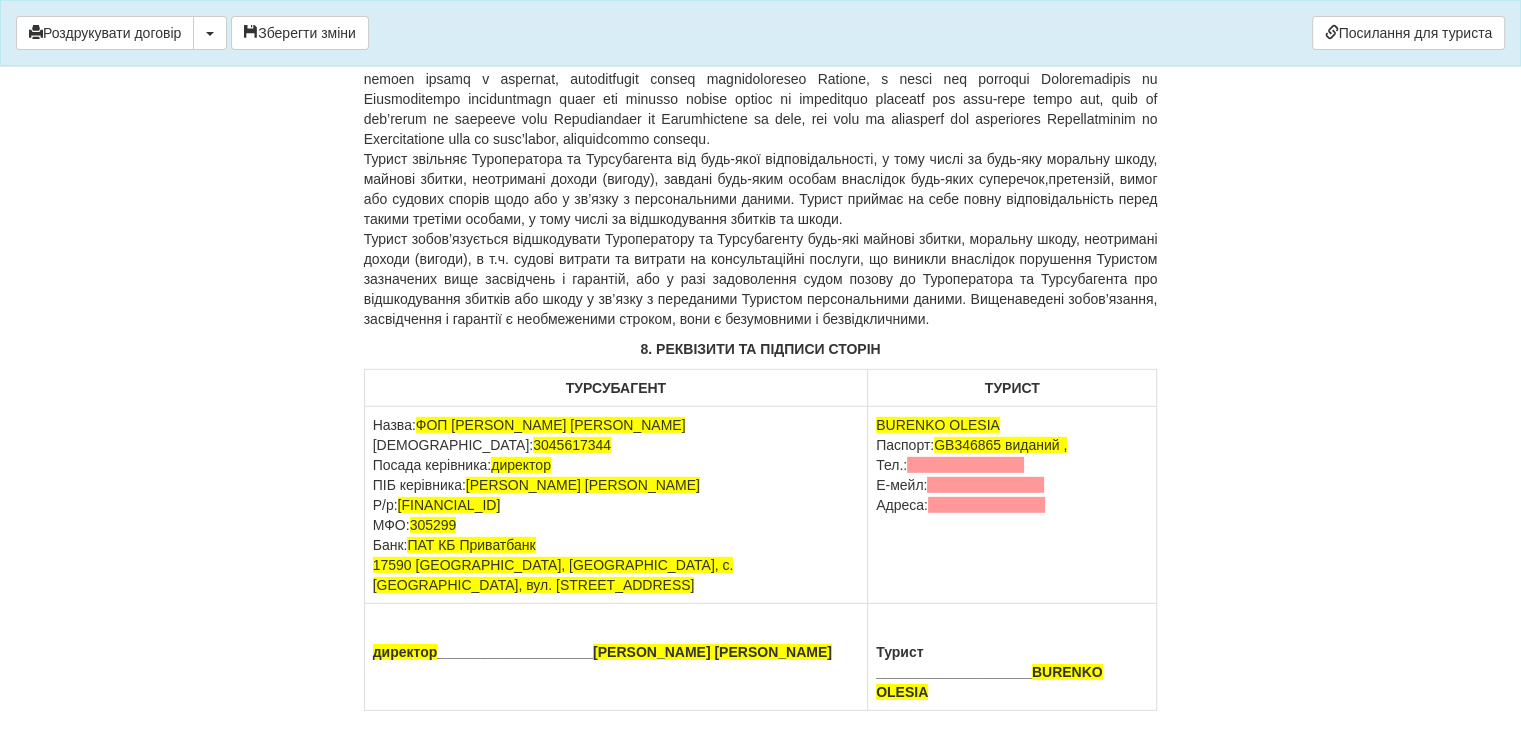 click on "Назва:  ФОП [PERSON_NAME] [PERSON_NAME]
ЄДРПОУ:  3045617344
Посада керівника:  директор
[PERSON_NAME] керівника:  [PERSON_NAME] [PERSON_NAME]
Р/р:  [FINANCIAL_ID]
МФО:  305299
Банк:  ПАТ КБ Приватбанк
17590 [GEOGRAPHIC_DATA], [GEOGRAPHIC_DATA], с. [GEOGRAPHIC_DATA], вул. [STREET_ADDRESS]" at bounding box center (615, 505) 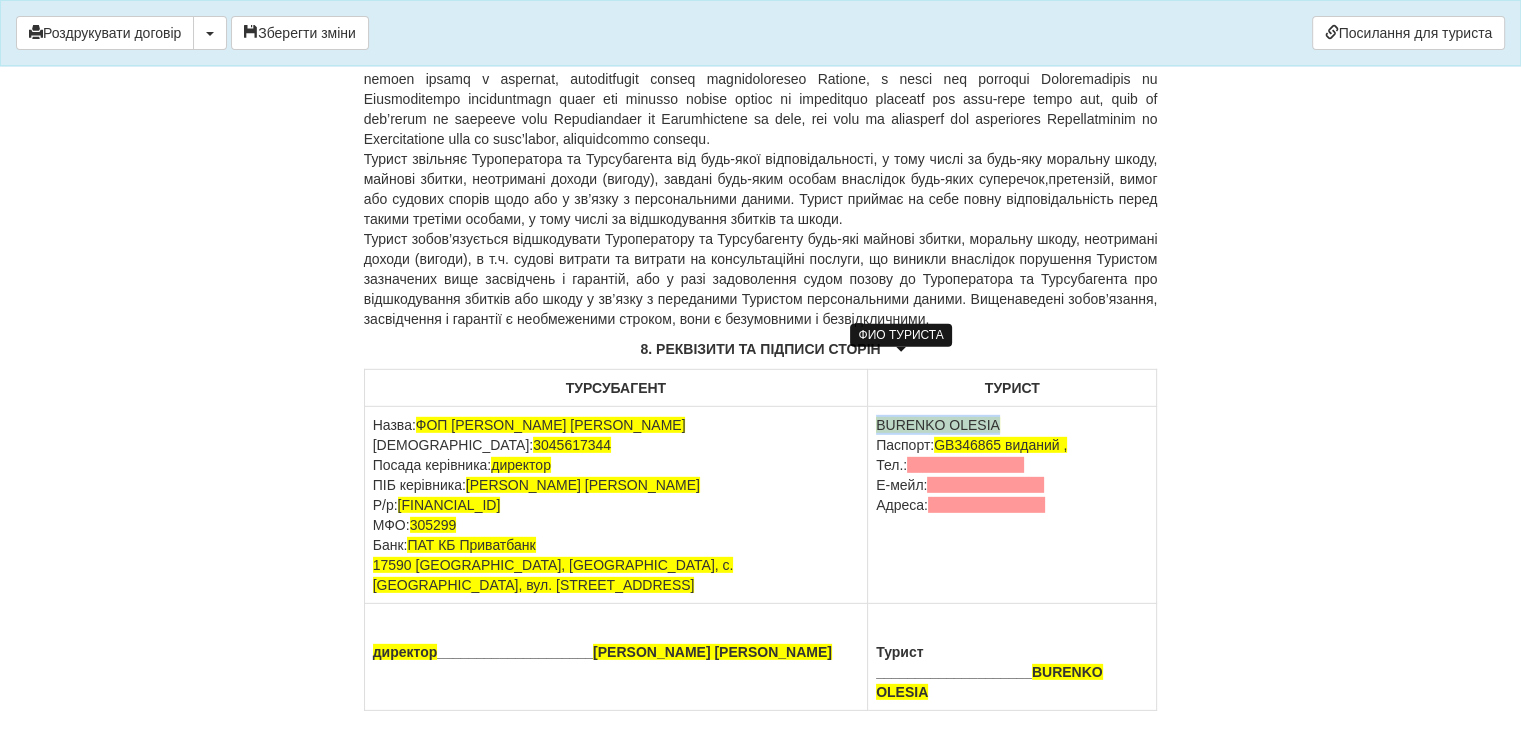 drag, startPoint x: 963, startPoint y: 361, endPoint x: 842, endPoint y: 357, distance: 121.0661 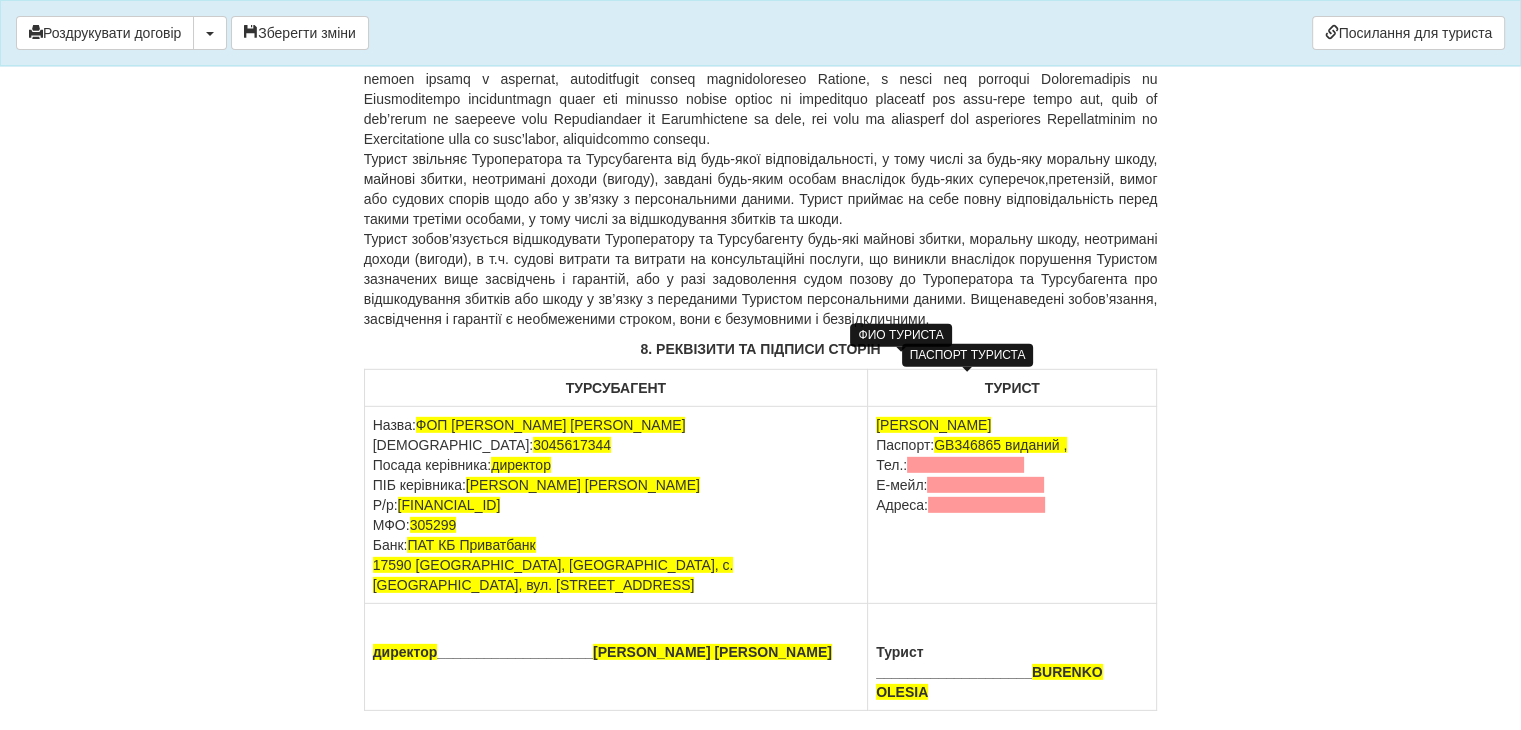 click on "GB346865 виданий ," at bounding box center [1000, 445] 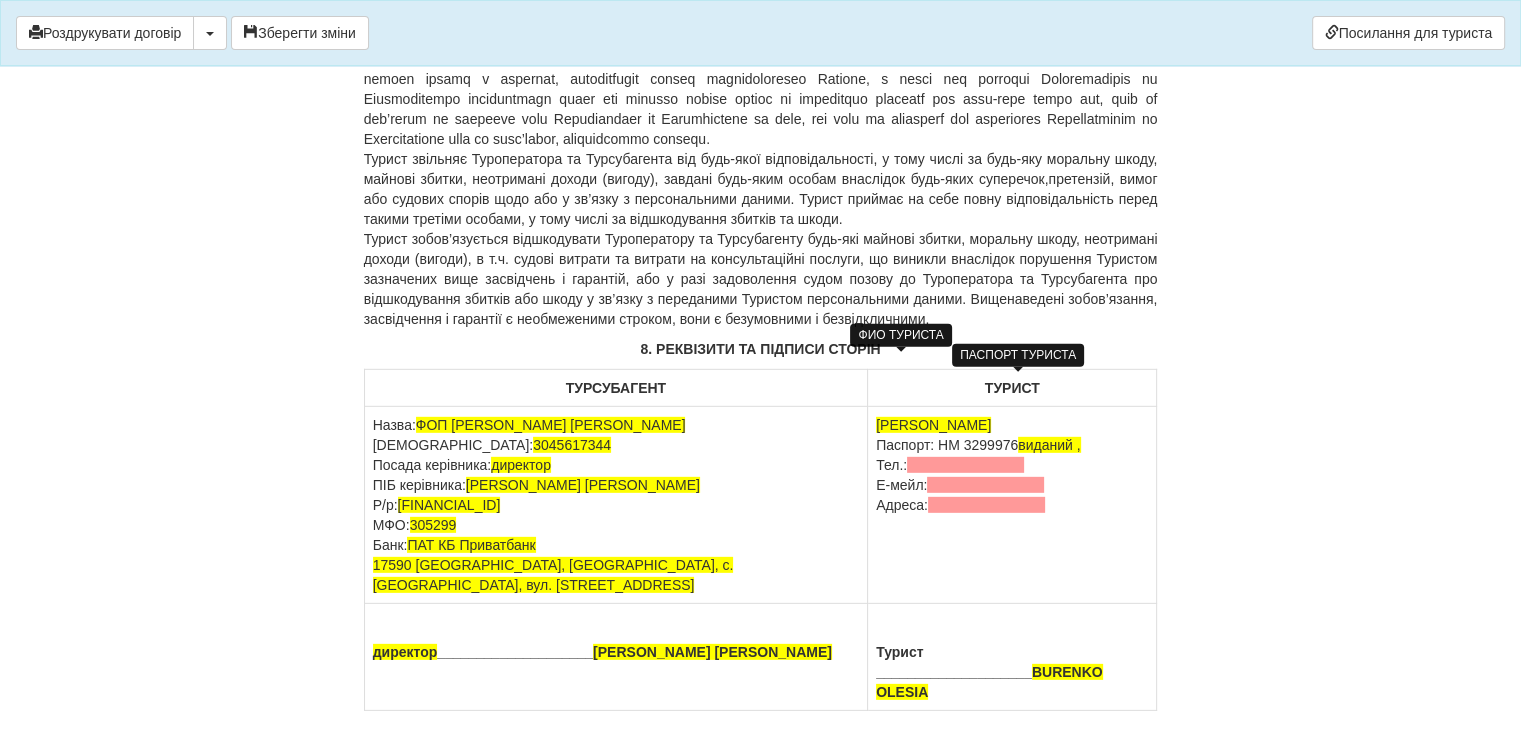 click on "виданий ," at bounding box center [1049, 445] 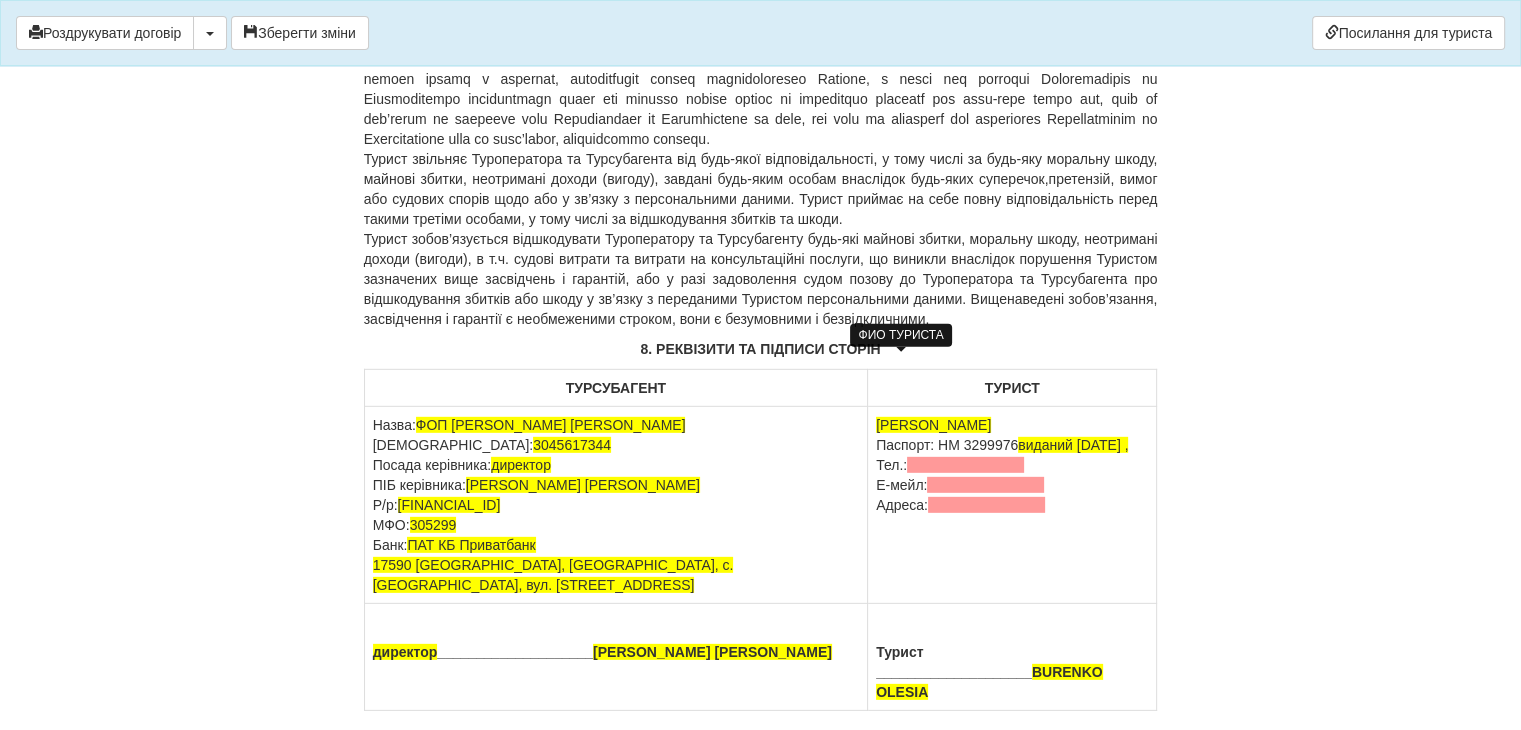 drag, startPoint x: 1015, startPoint y: 444, endPoint x: 844, endPoint y: 406, distance: 175.17134 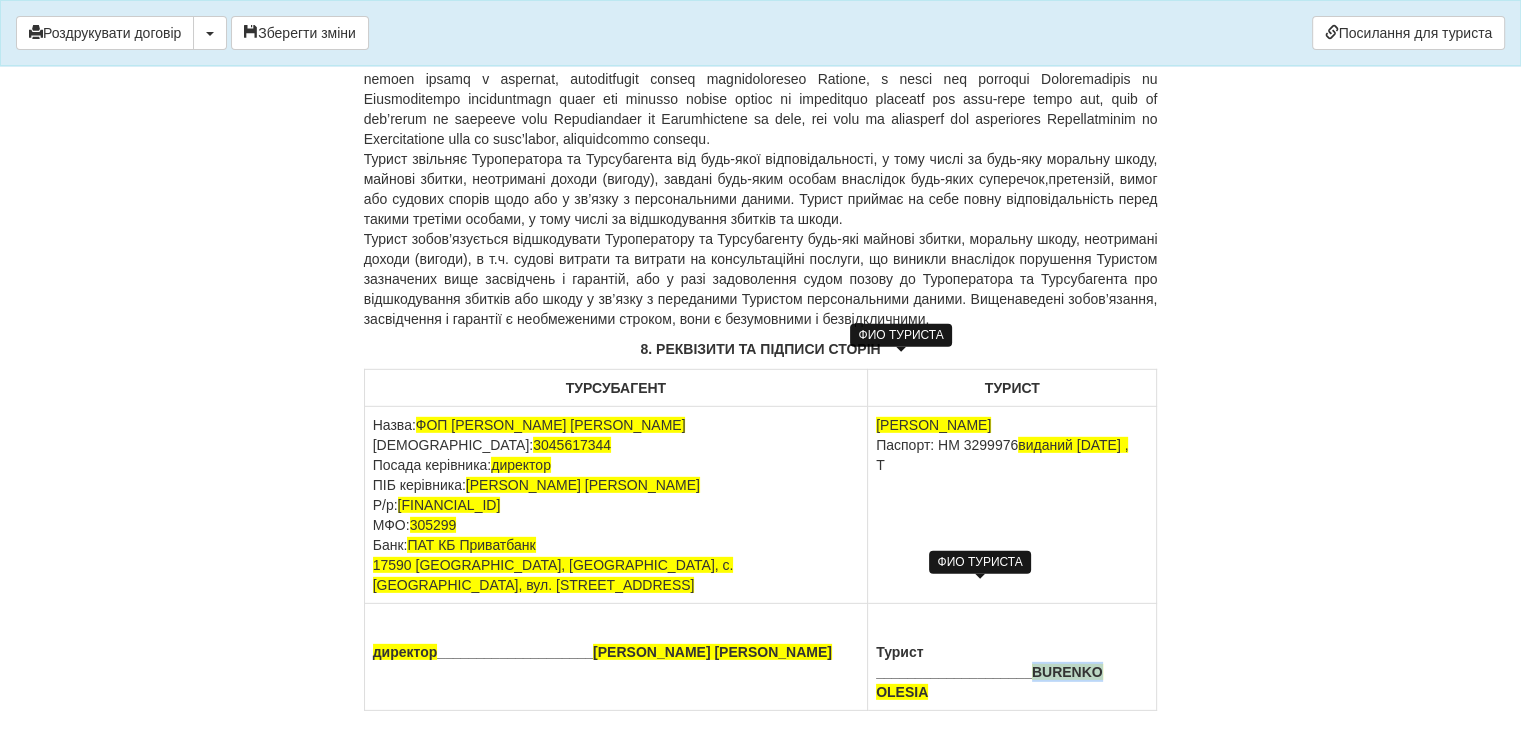 drag, startPoint x: 1117, startPoint y: 592, endPoint x: 1052, endPoint y: 586, distance: 65.27634 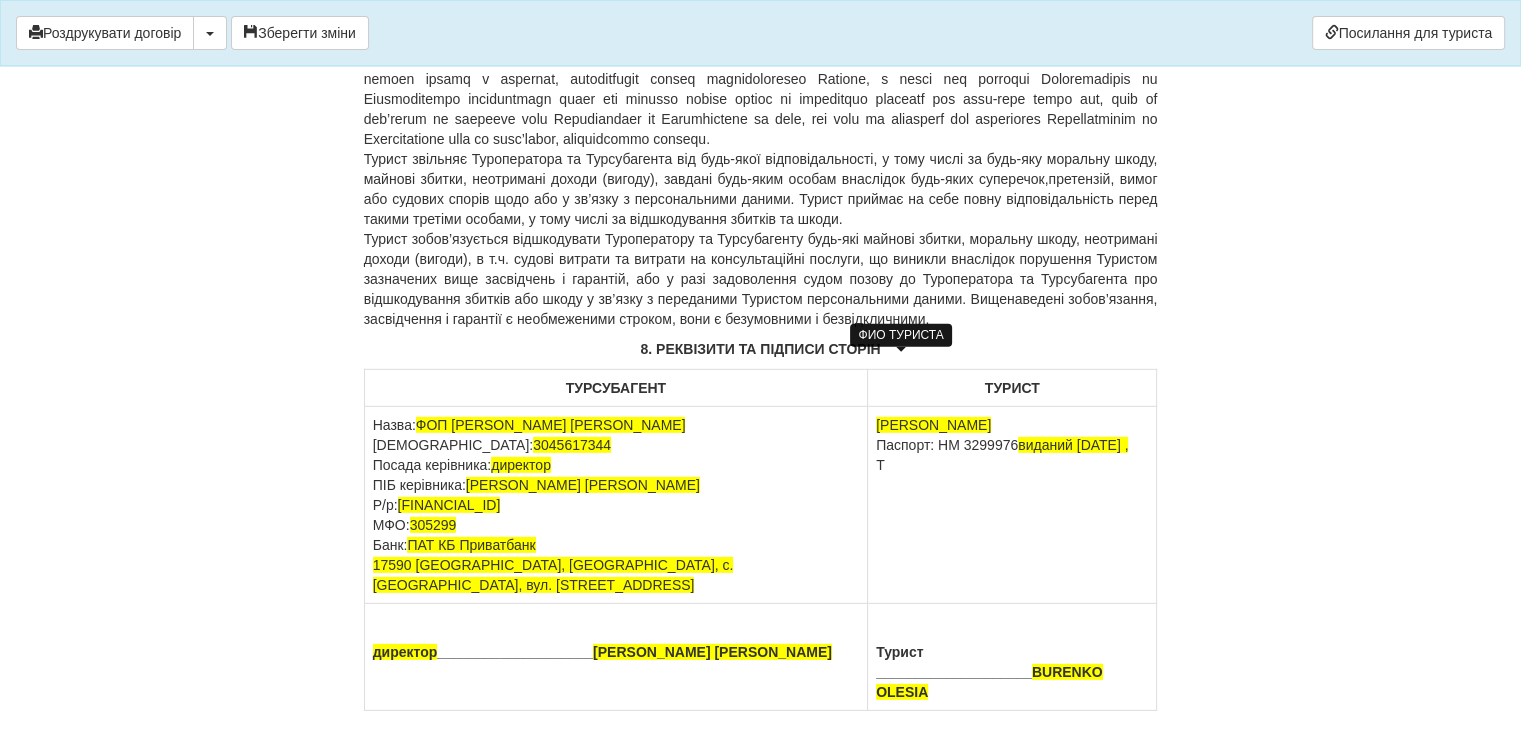 scroll, scrollTop: 5847, scrollLeft: 0, axis: vertical 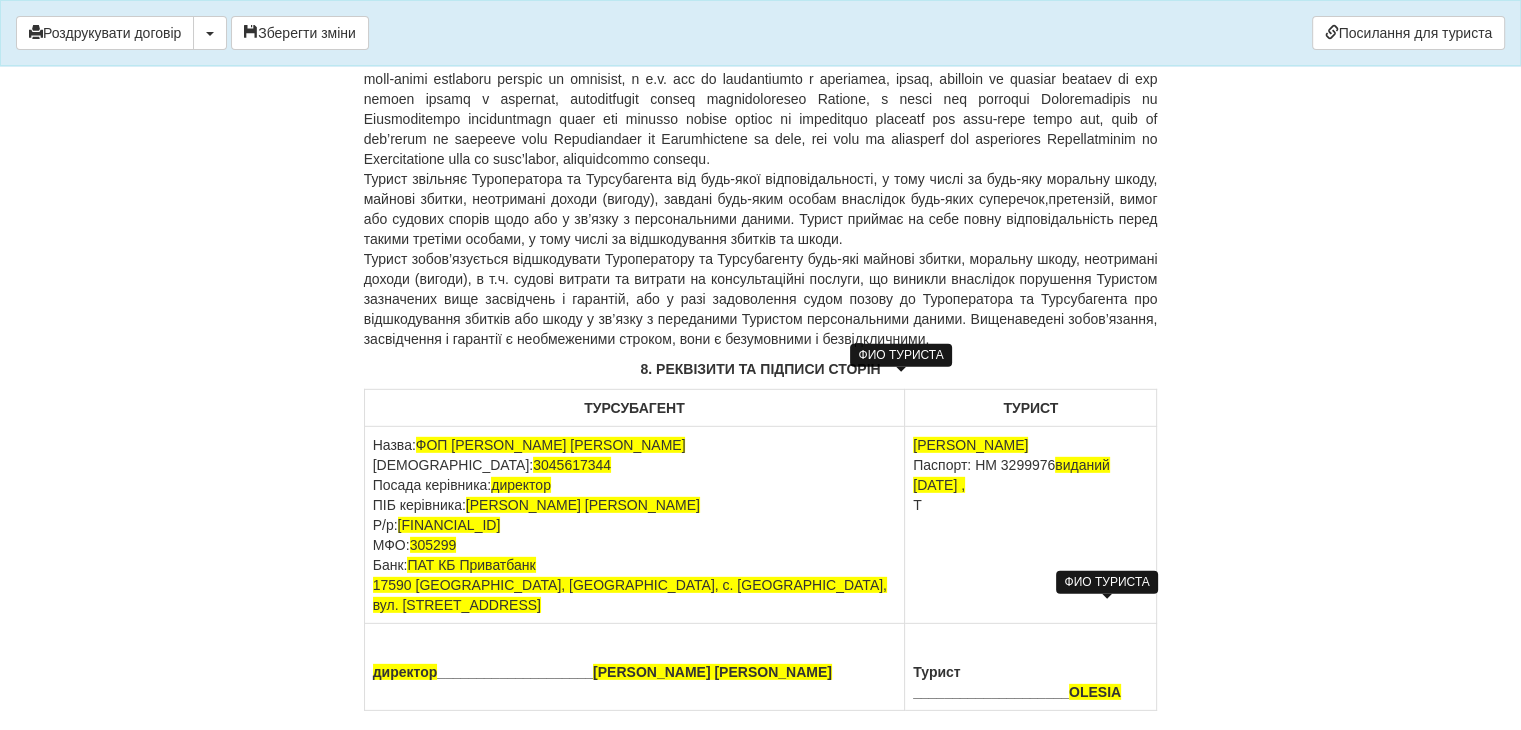 drag, startPoint x: 1124, startPoint y: 605, endPoint x: 1082, endPoint y: 601, distance: 42.190044 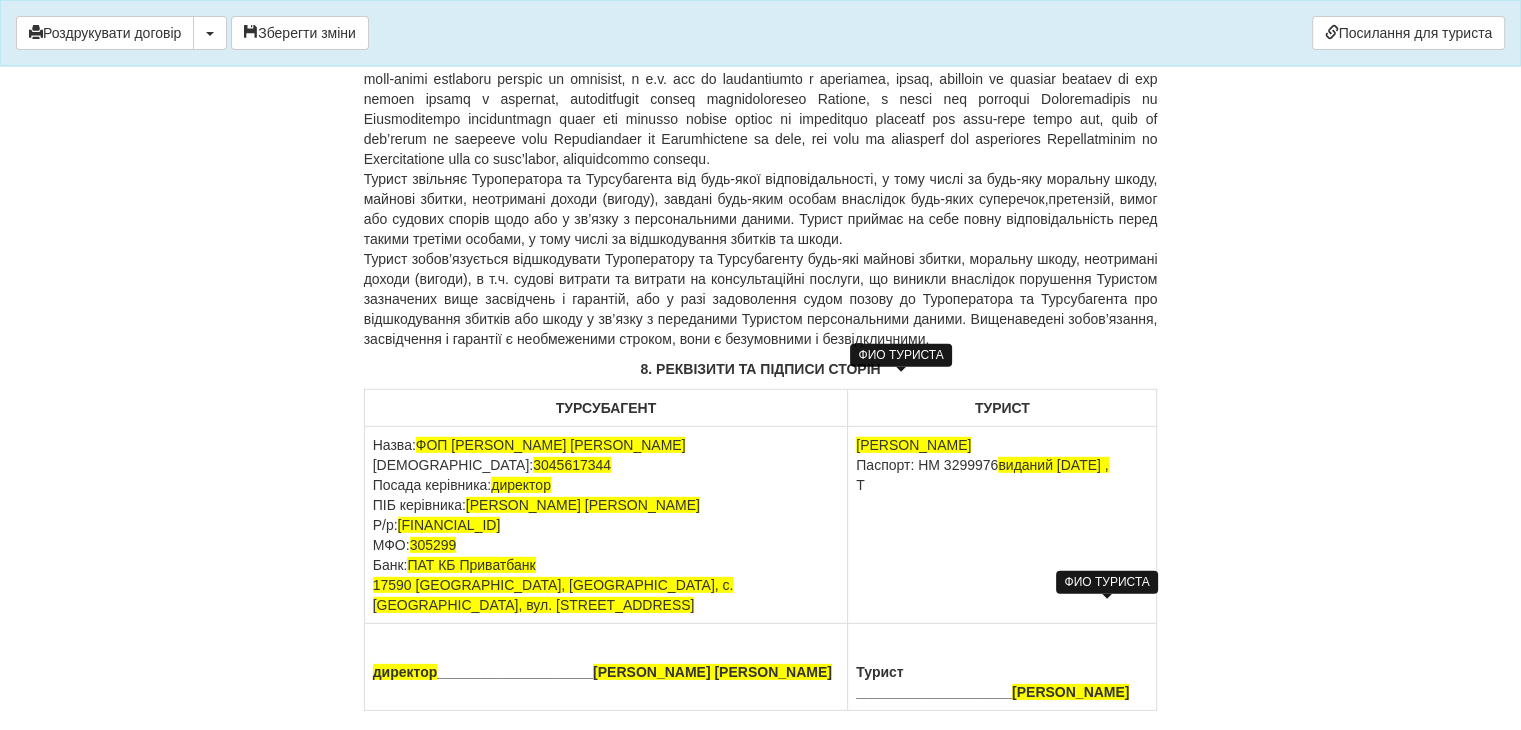 scroll, scrollTop: 5867, scrollLeft: 0, axis: vertical 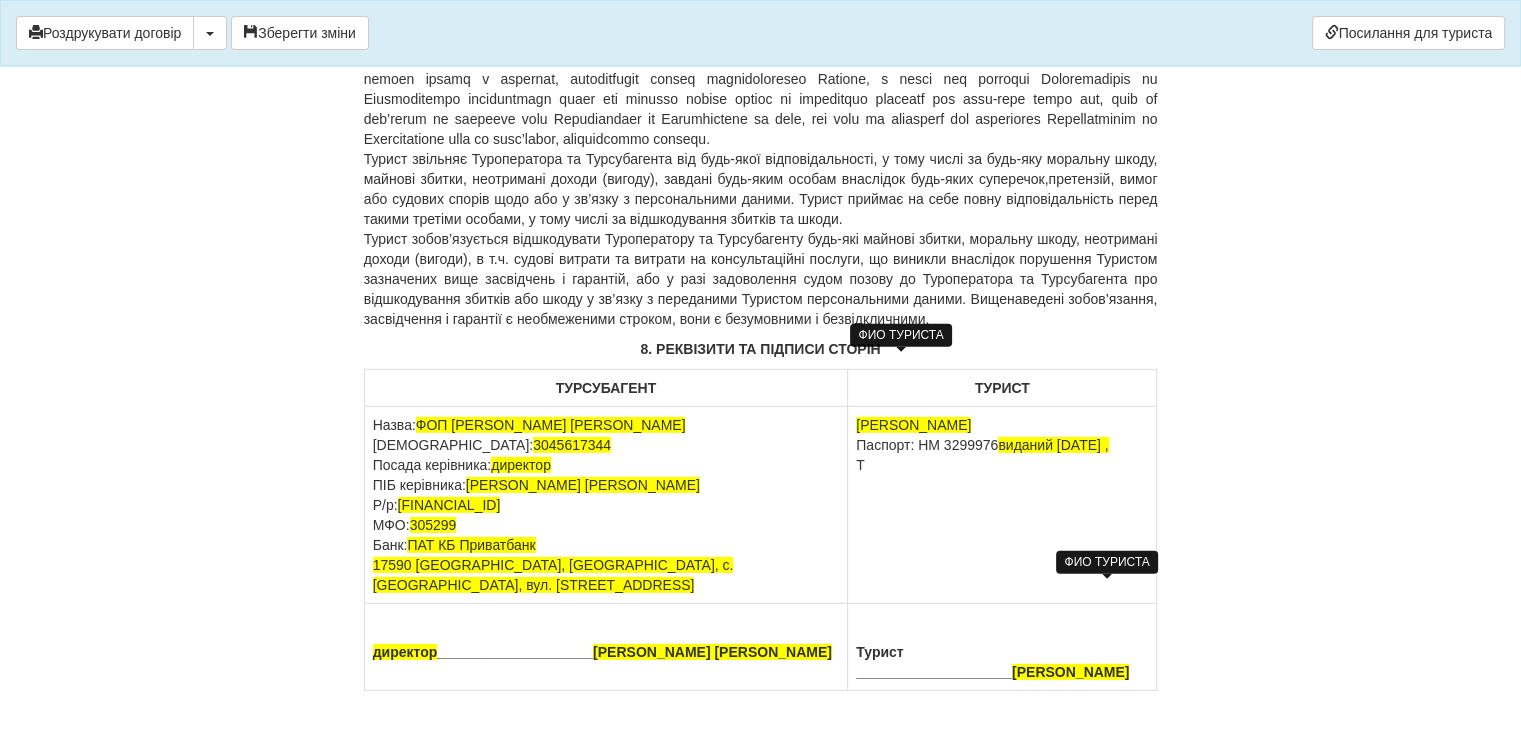 click on "Турист ____________________  [PERSON_NAME]" at bounding box center (1002, 647) 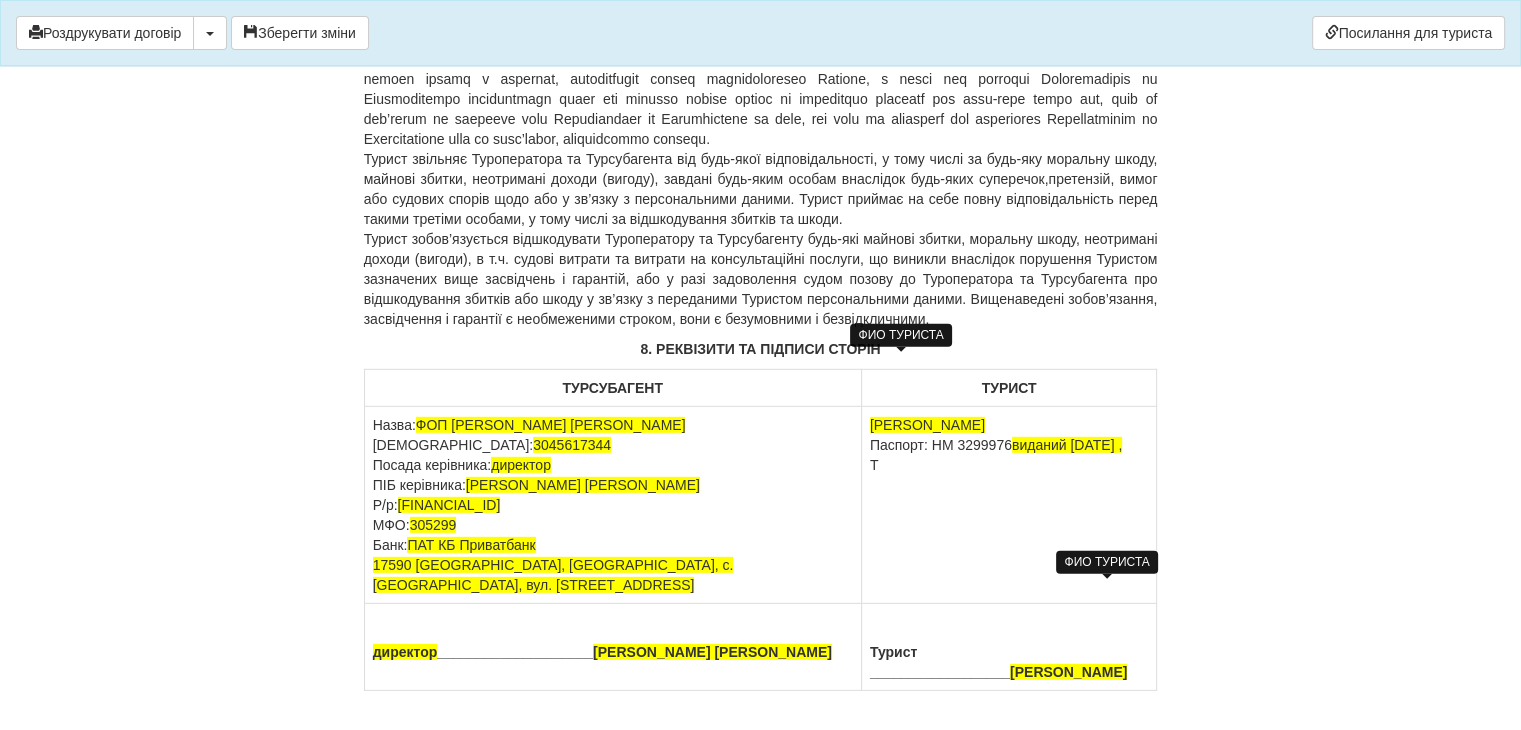 scroll, scrollTop: 5847, scrollLeft: 0, axis: vertical 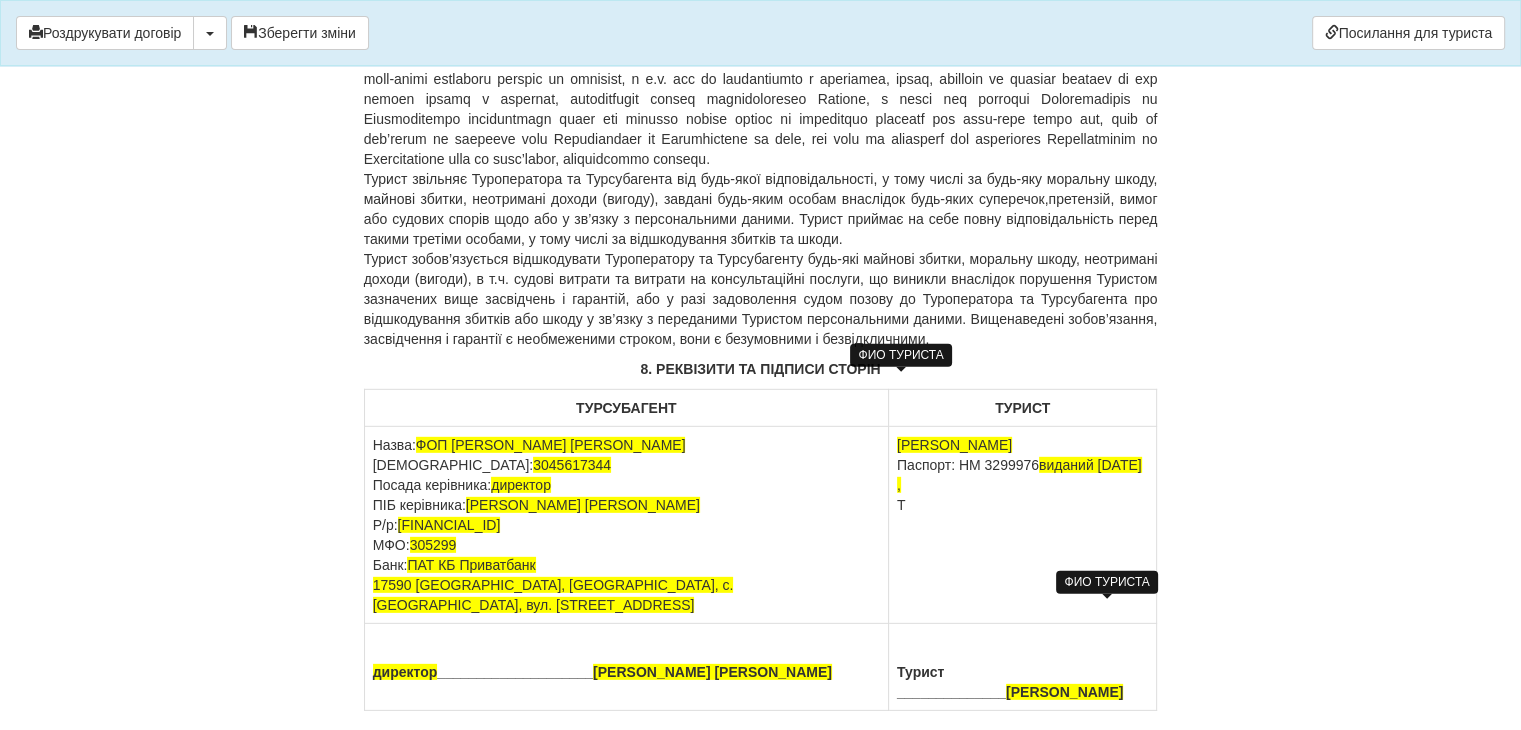 click on "[PERSON_NAME]: НМ 3299976   виданий [DATE] ,
Т" at bounding box center (1022, 525) 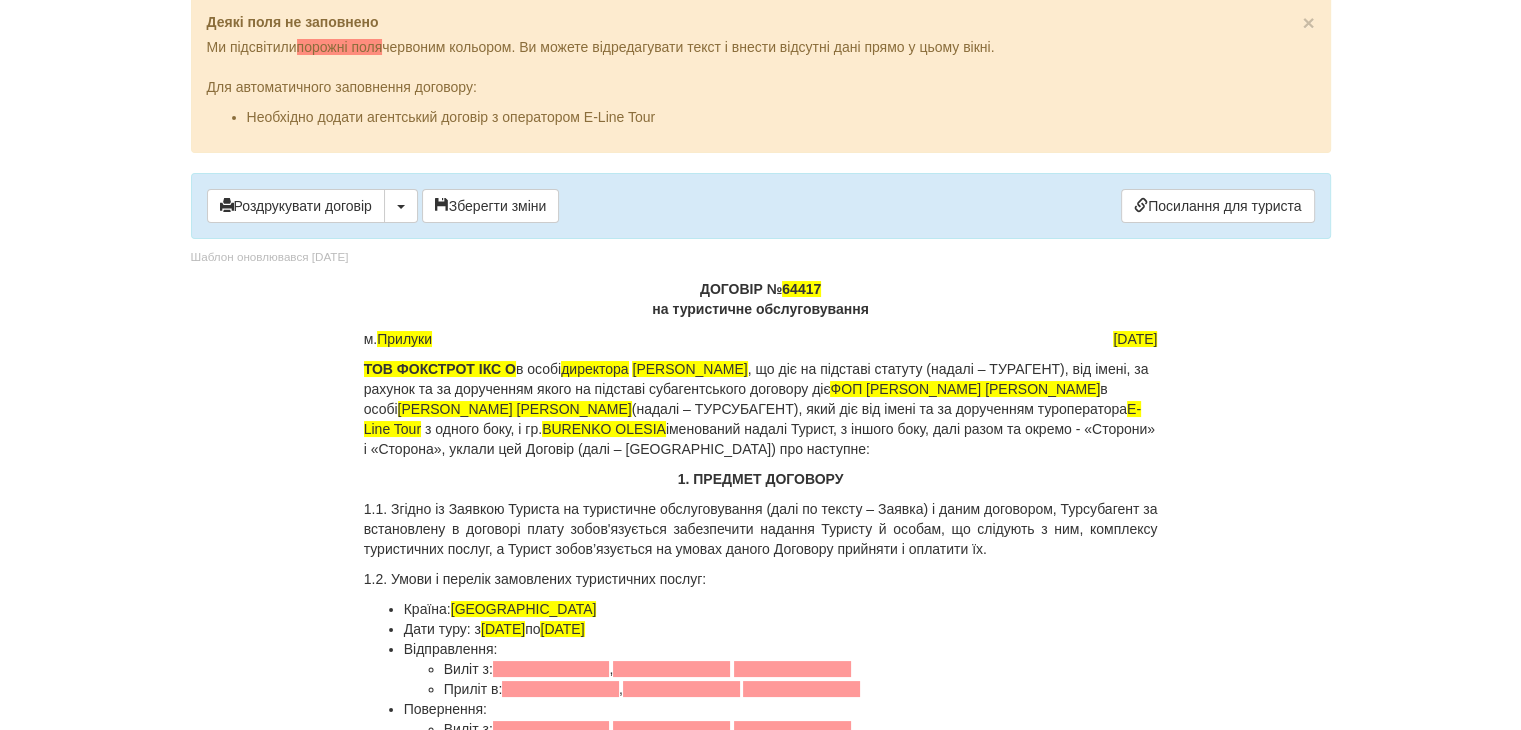scroll, scrollTop: 0, scrollLeft: 0, axis: both 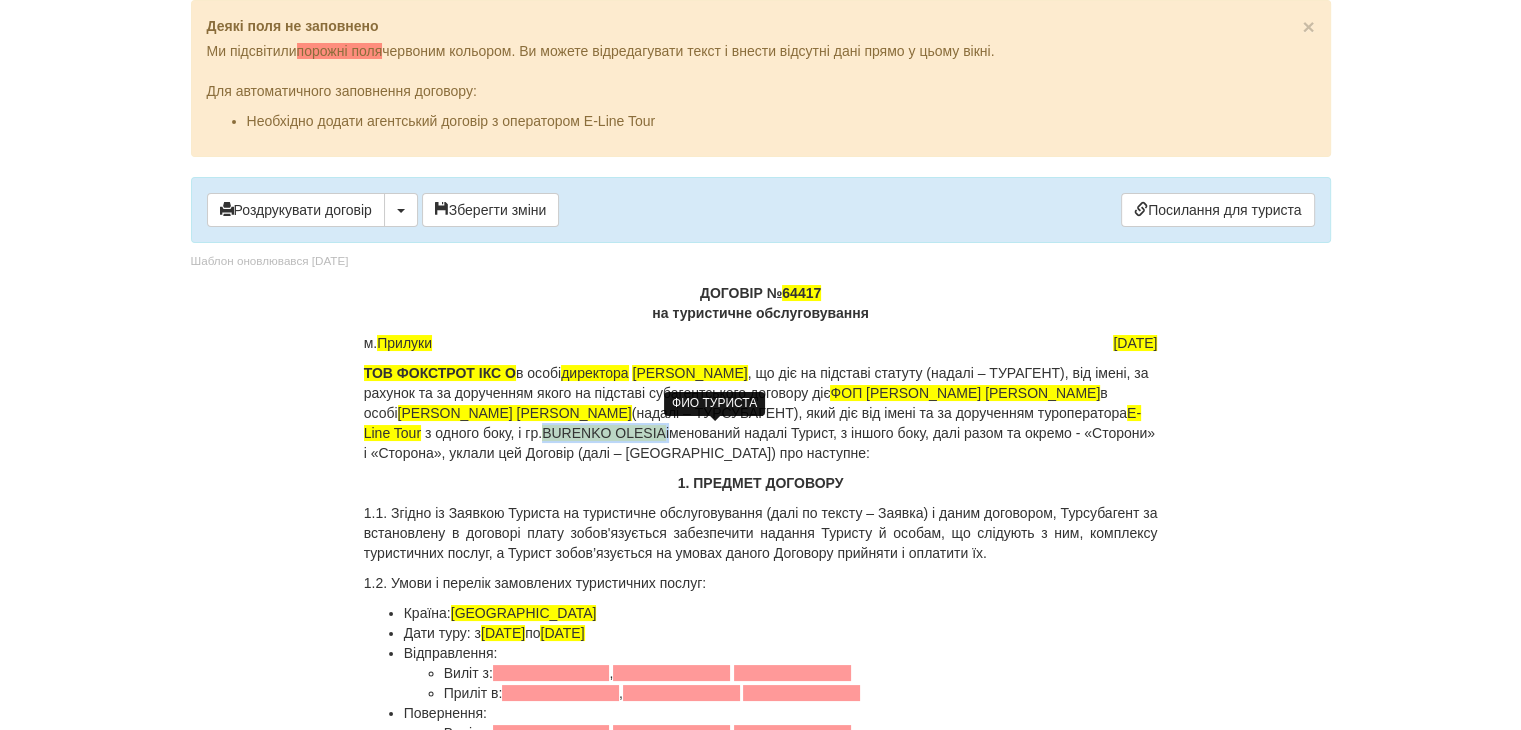 drag, startPoint x: 778, startPoint y: 428, endPoint x: 652, endPoint y: 433, distance: 126.09917 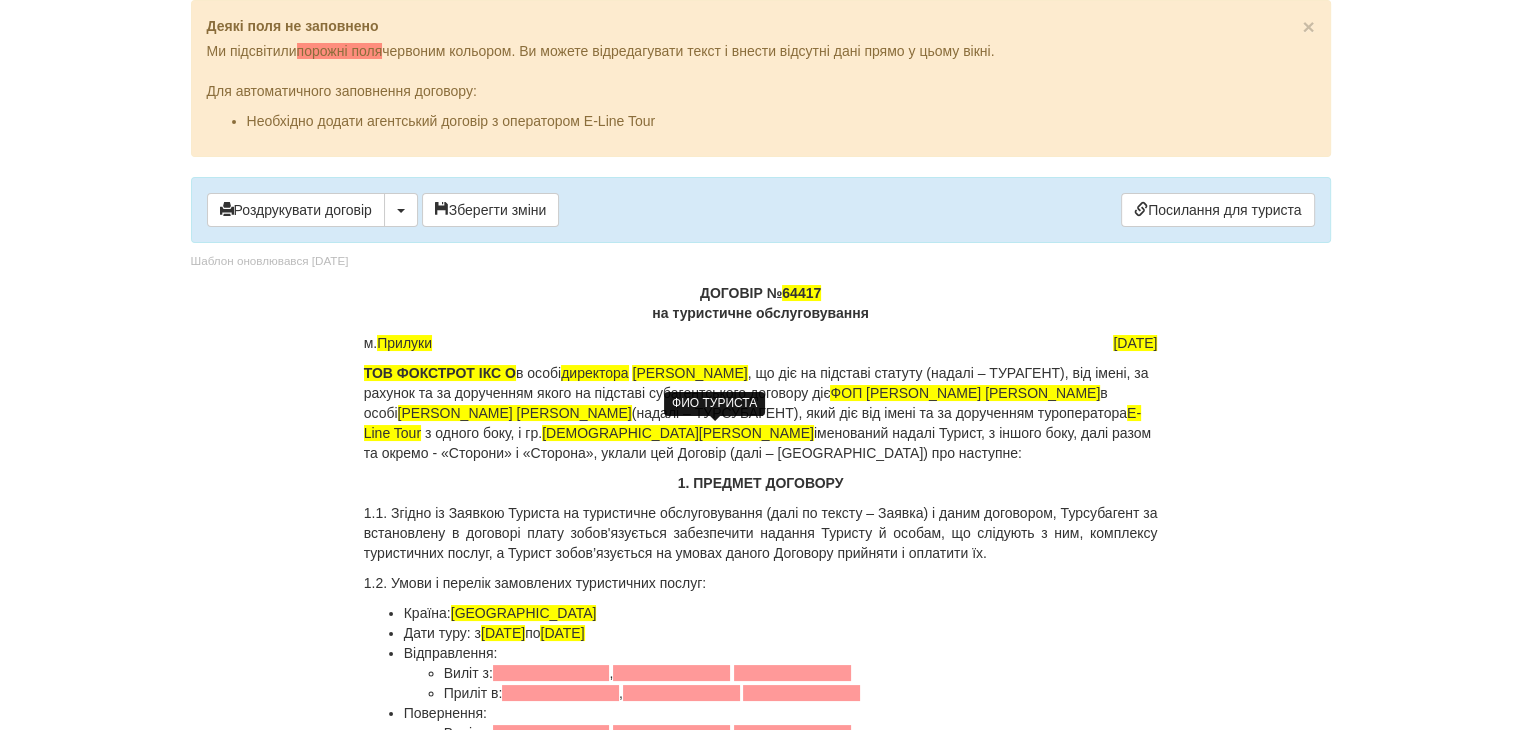 click on "[DEMOGRAPHIC_DATA][PERSON_NAME]" at bounding box center [678, 433] 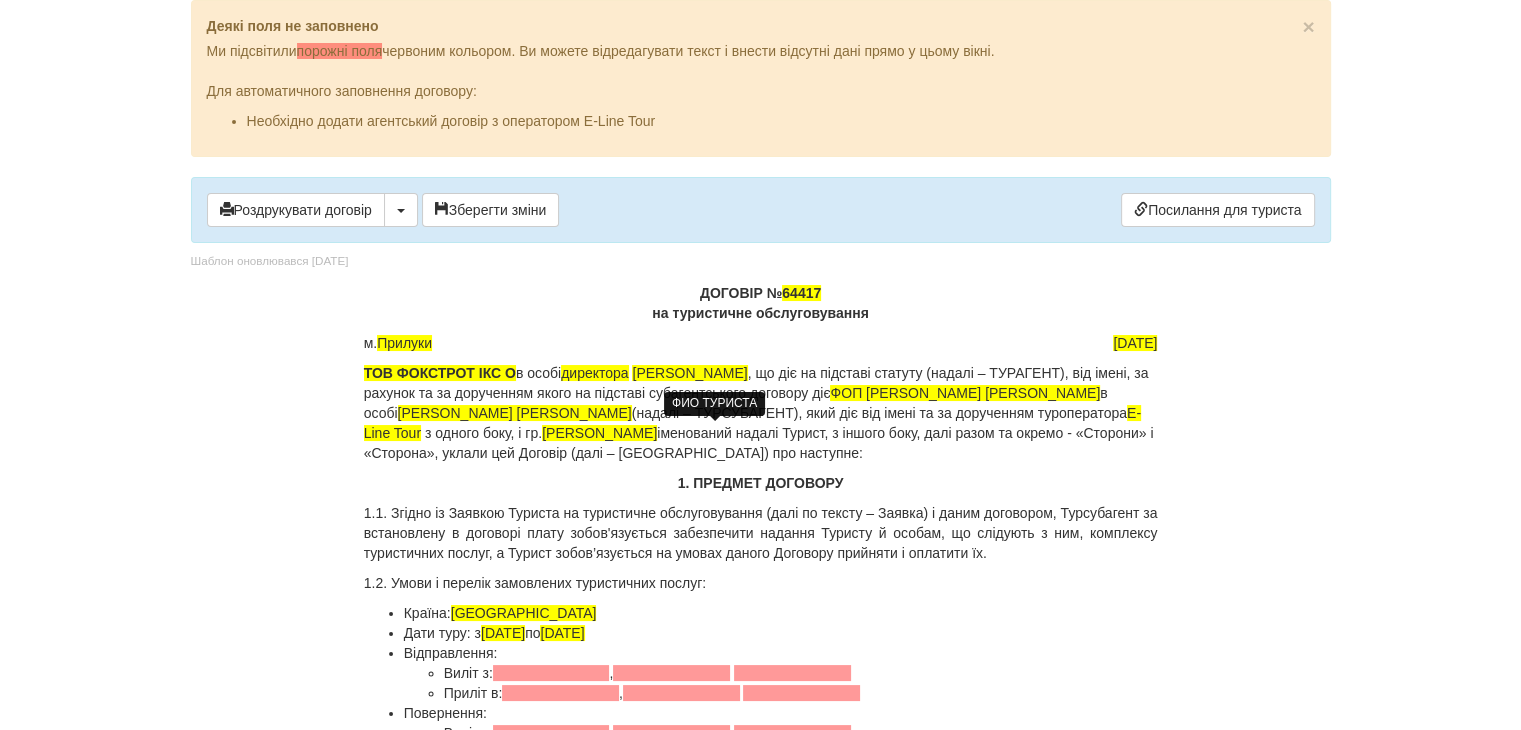 click on "іменований надалі Турист, з іншого боку, далі разом та окремо - «Сторони» і «Сторона», уклали цей Договір (далі – [GEOGRAPHIC_DATA]) про наступне:" at bounding box center [759, 443] 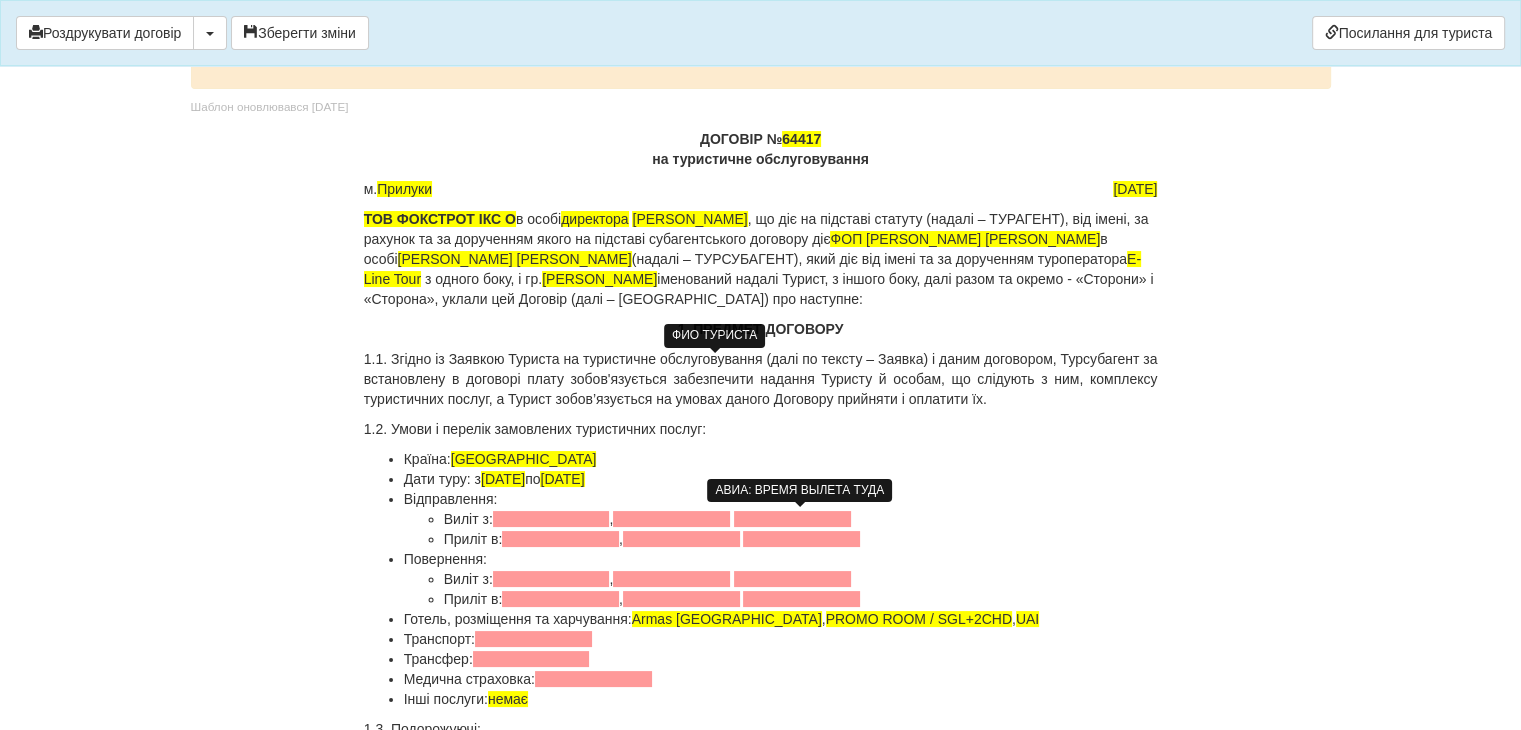scroll, scrollTop: 200, scrollLeft: 0, axis: vertical 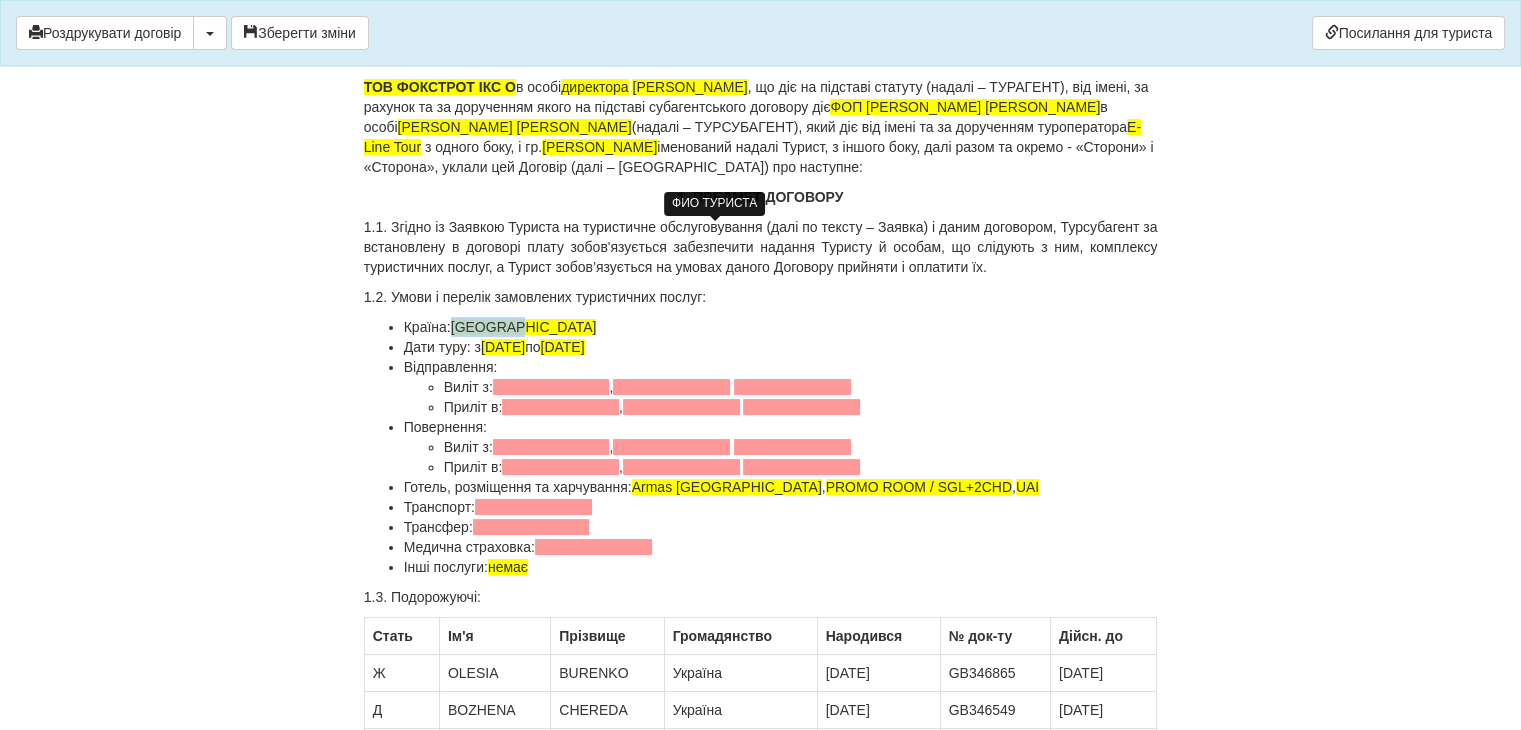 drag, startPoint x: 502, startPoint y: 325, endPoint x: 463, endPoint y: 329, distance: 39.20459 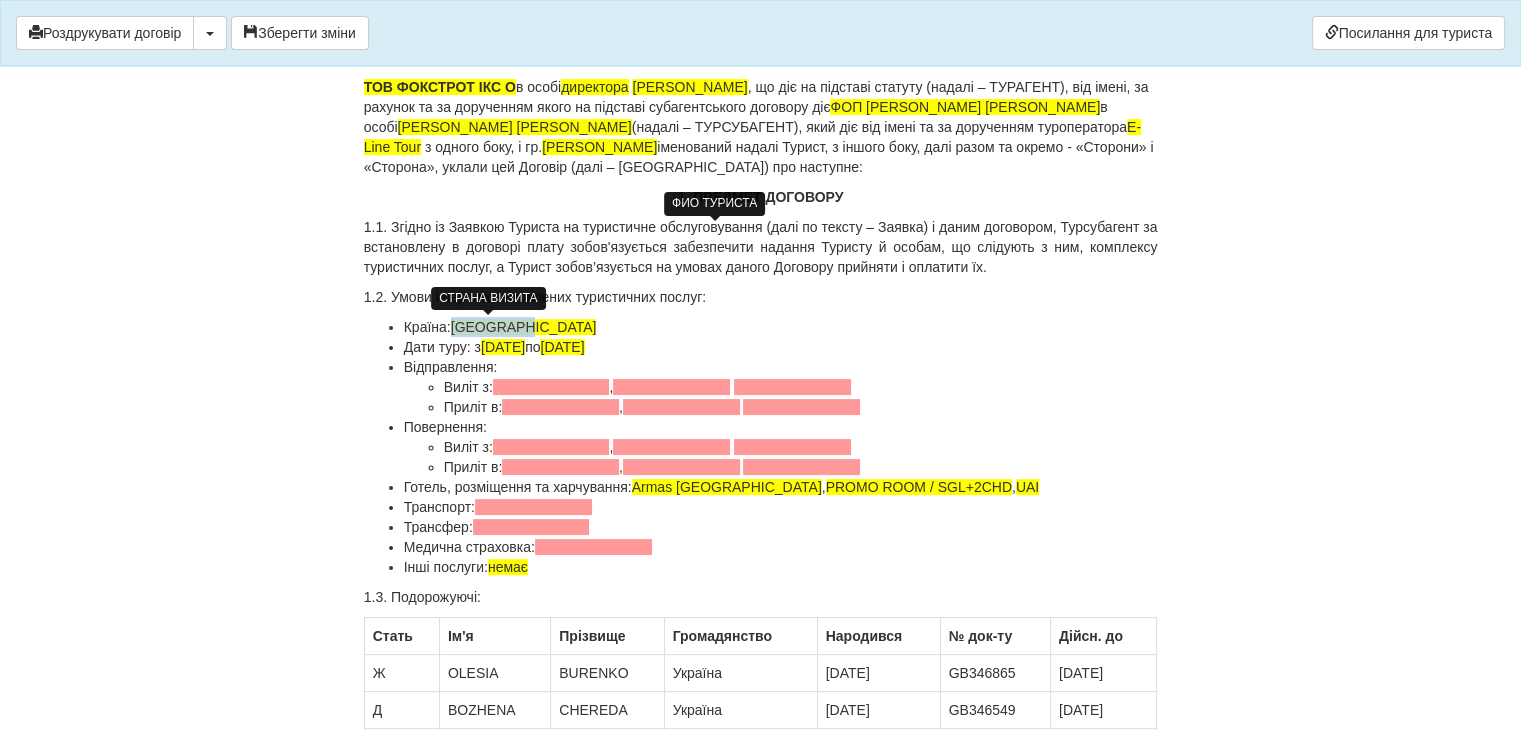 drag, startPoint x: 528, startPoint y: 327, endPoint x: 456, endPoint y: 326, distance: 72.00694 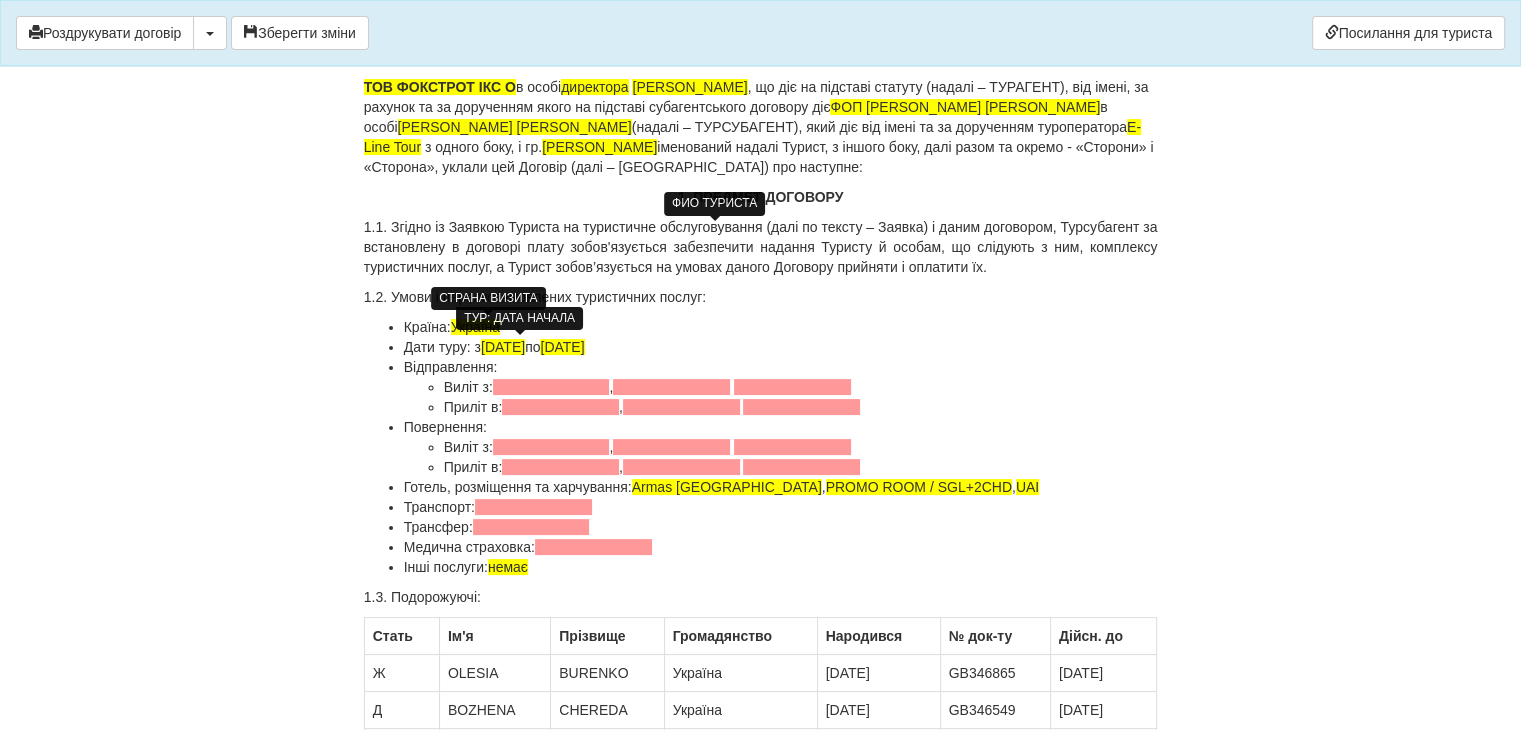 click on "[DATE]" at bounding box center (503, 347) 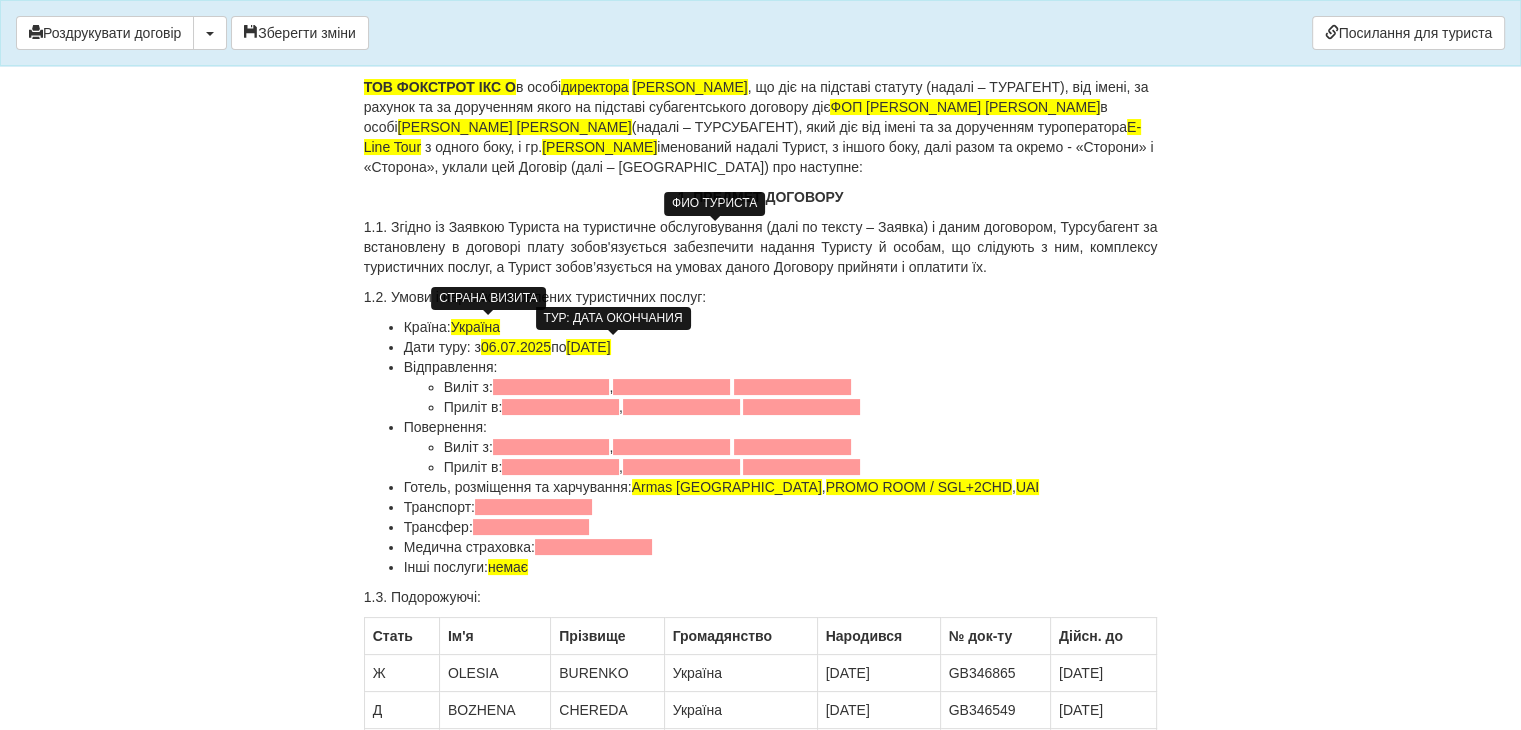 click on "[DATE]" at bounding box center (588, 347) 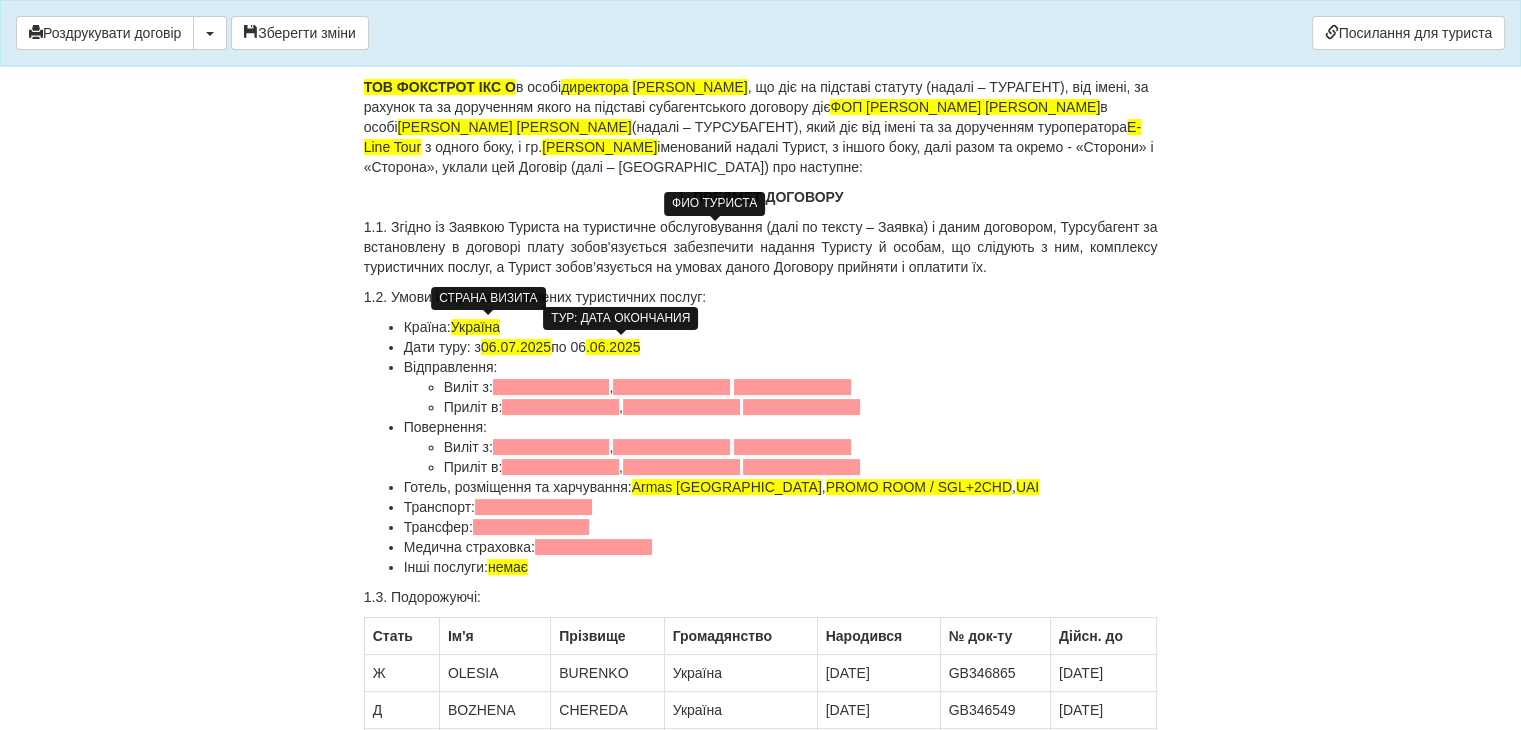 click on ".06.2025" at bounding box center (613, 347) 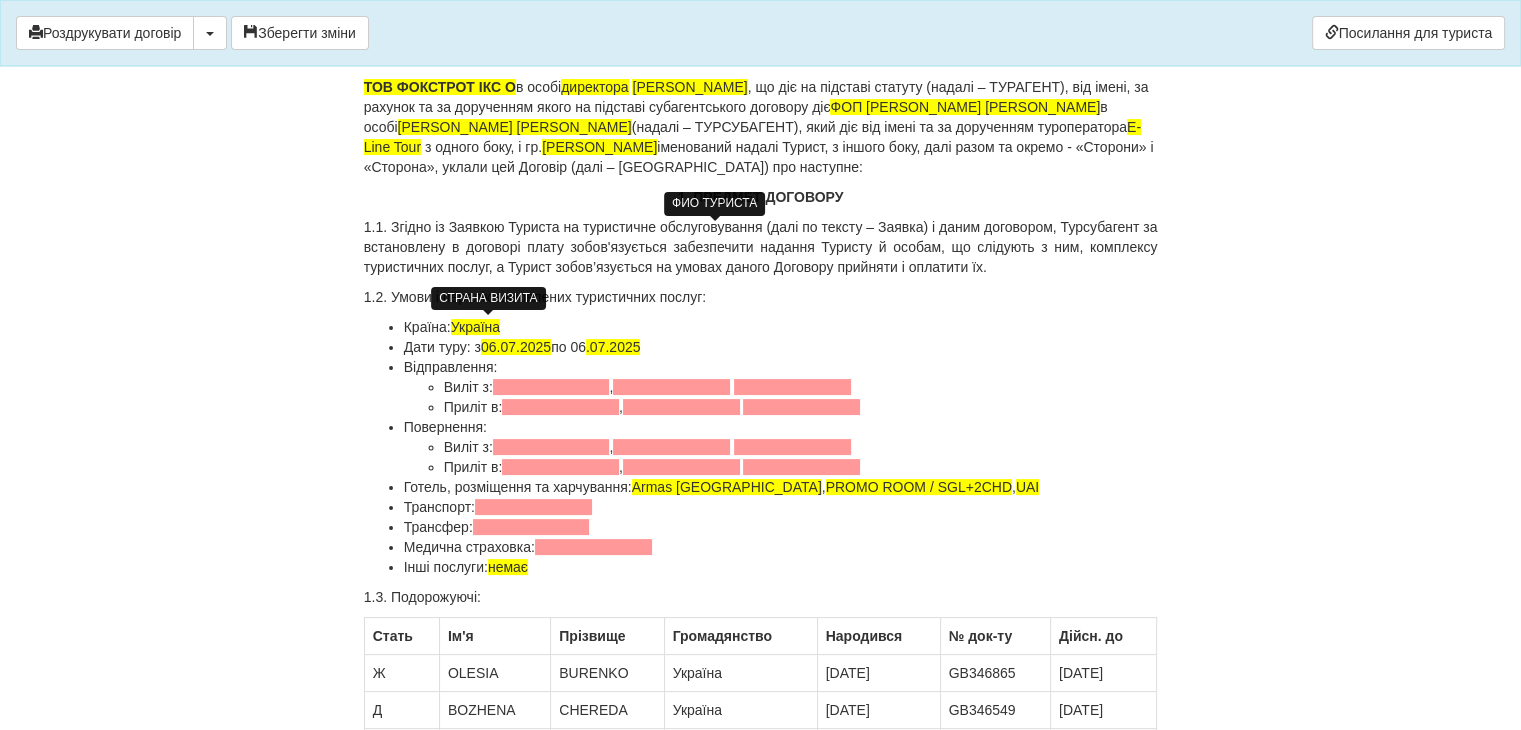 click on "Дати туру: з  [DATE]  по [DATE]" at bounding box center [781, 347] 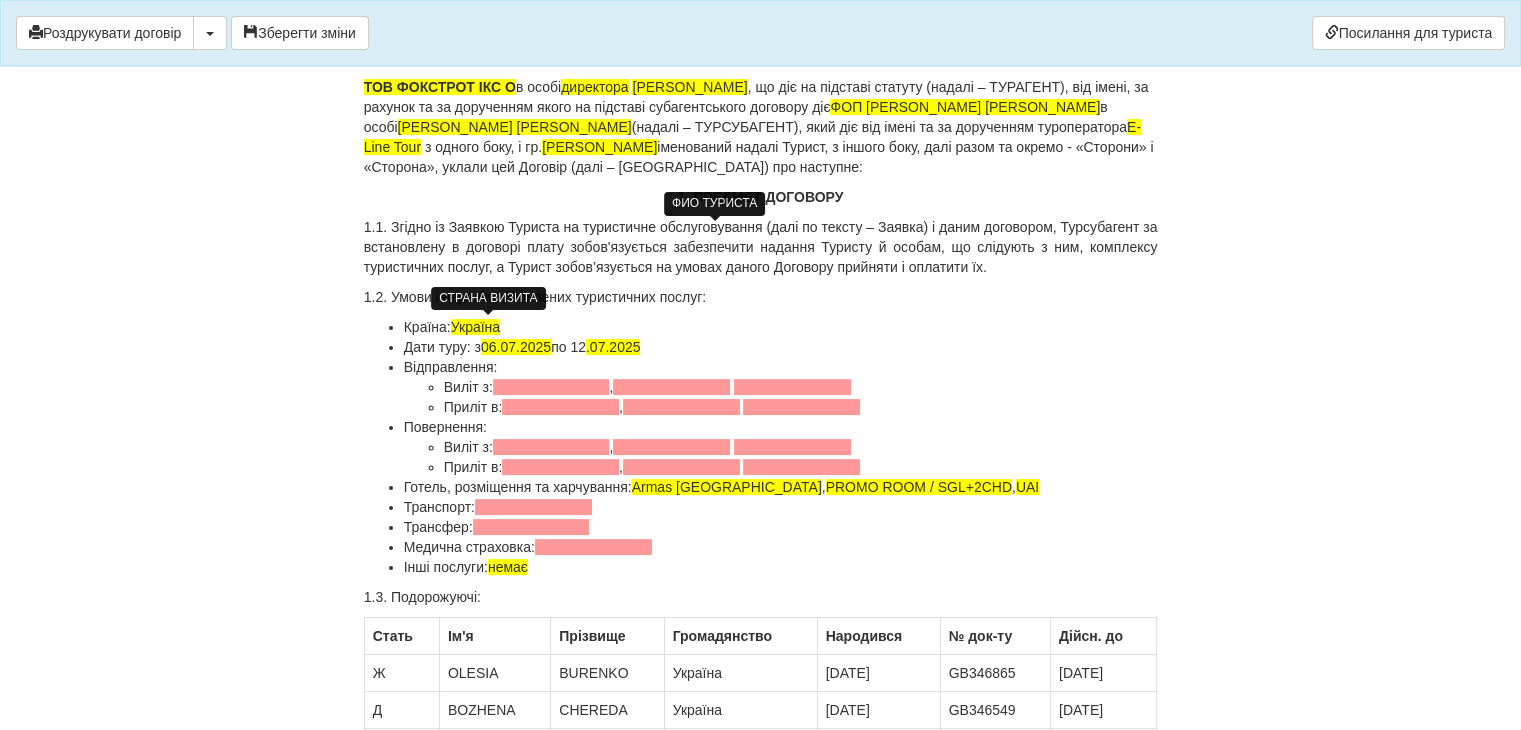 click on "Виліт з:                                 ," at bounding box center [801, 387] 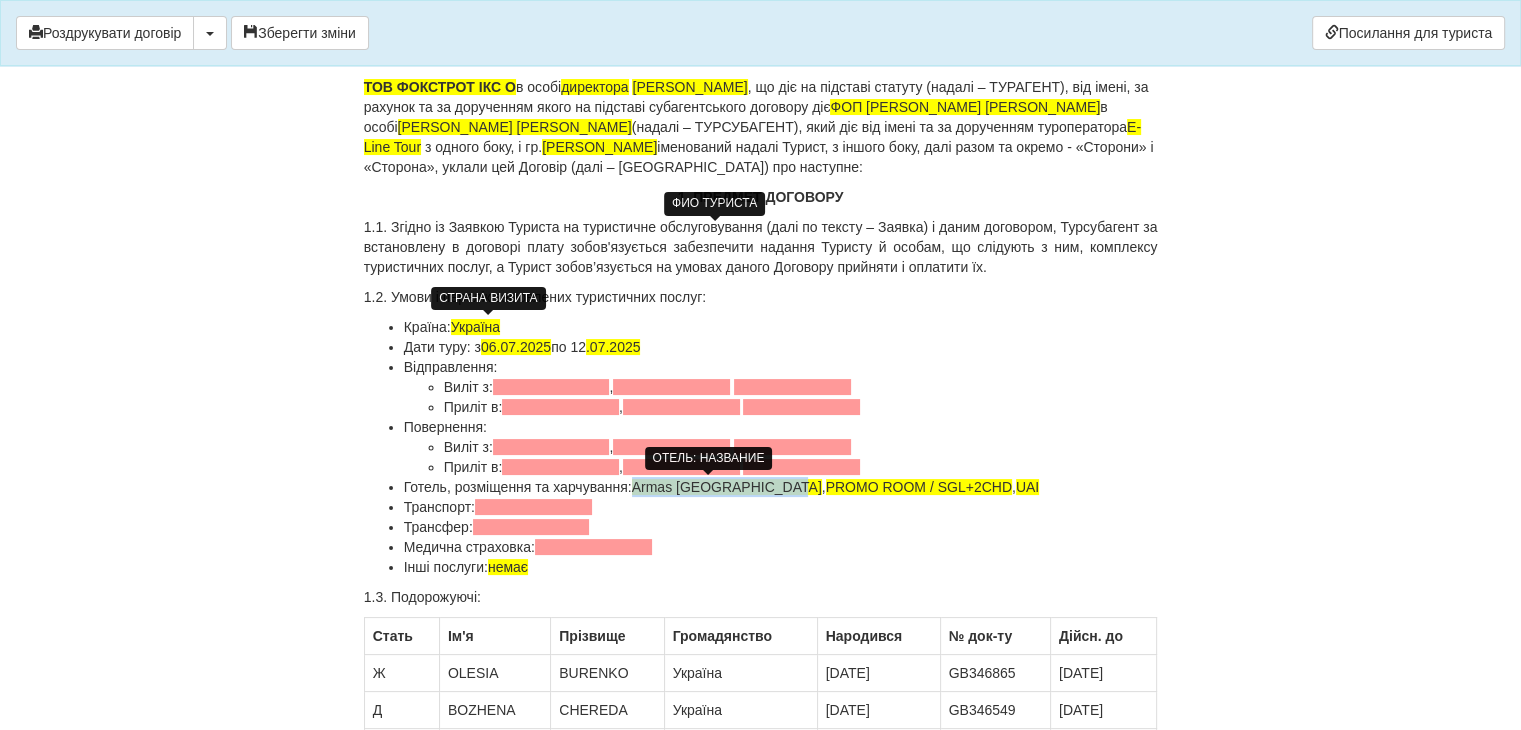 drag, startPoint x: 781, startPoint y: 482, endPoint x: 636, endPoint y: 483, distance: 145.00345 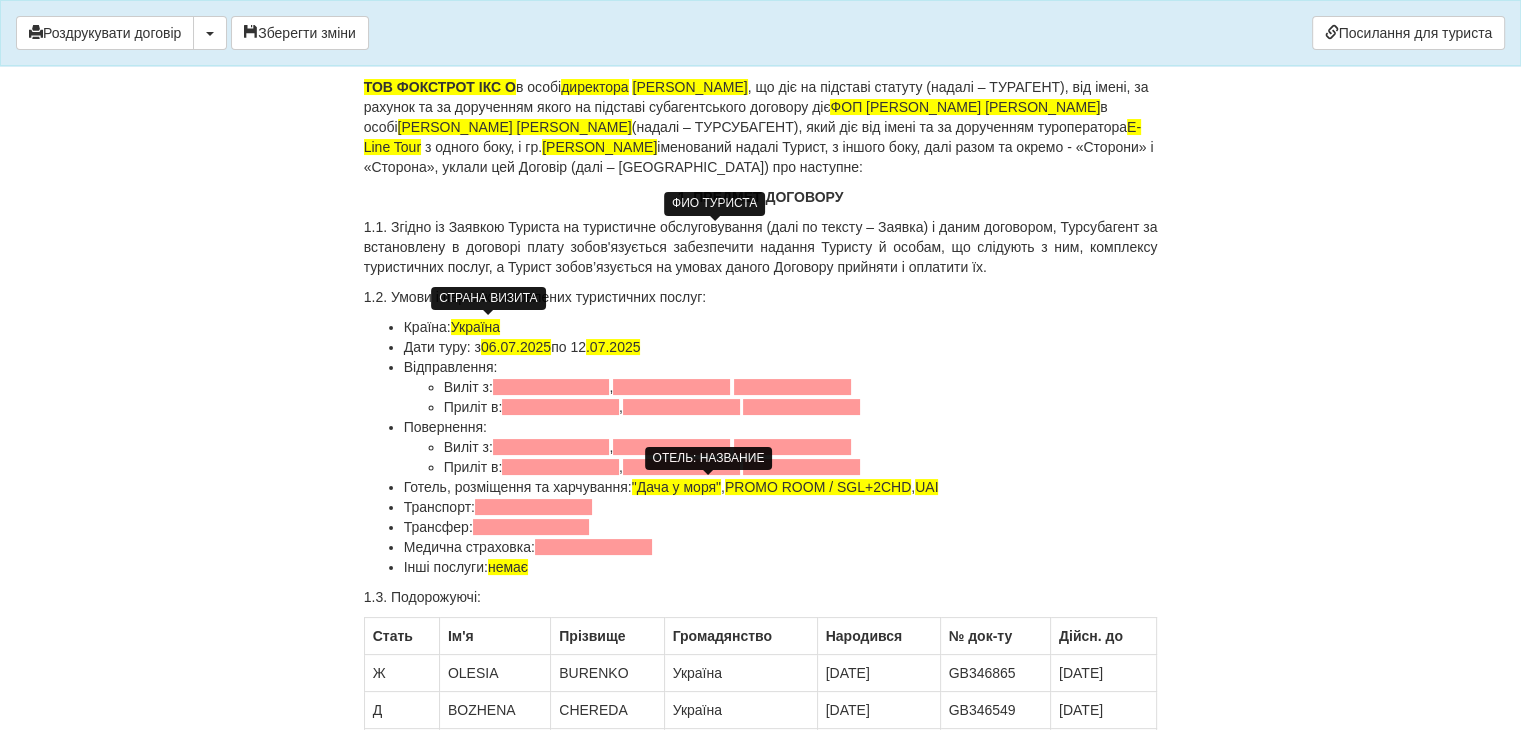 click on "Медична страховка:" at bounding box center [781, 547] 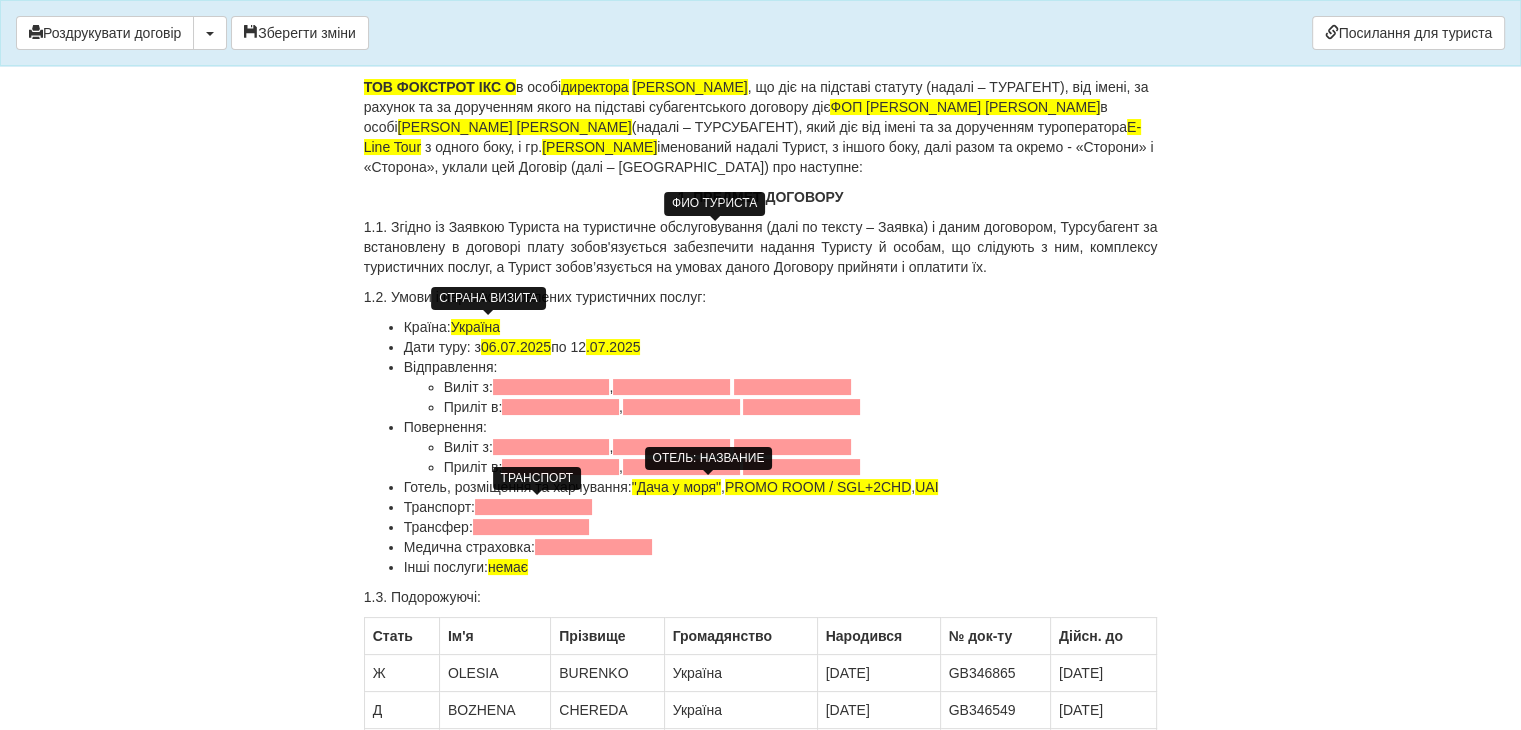 click at bounding box center [533, 507] 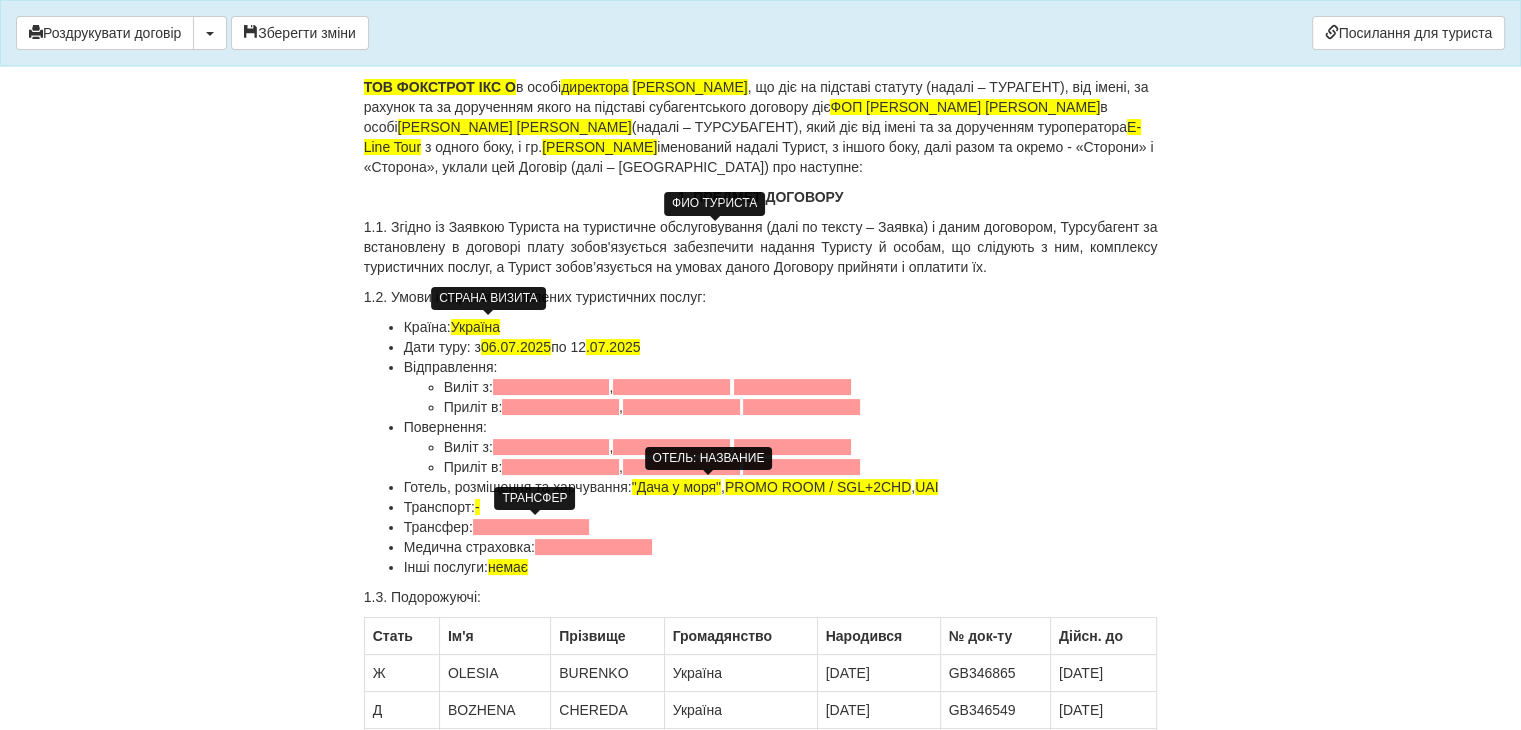 click at bounding box center [531, 527] 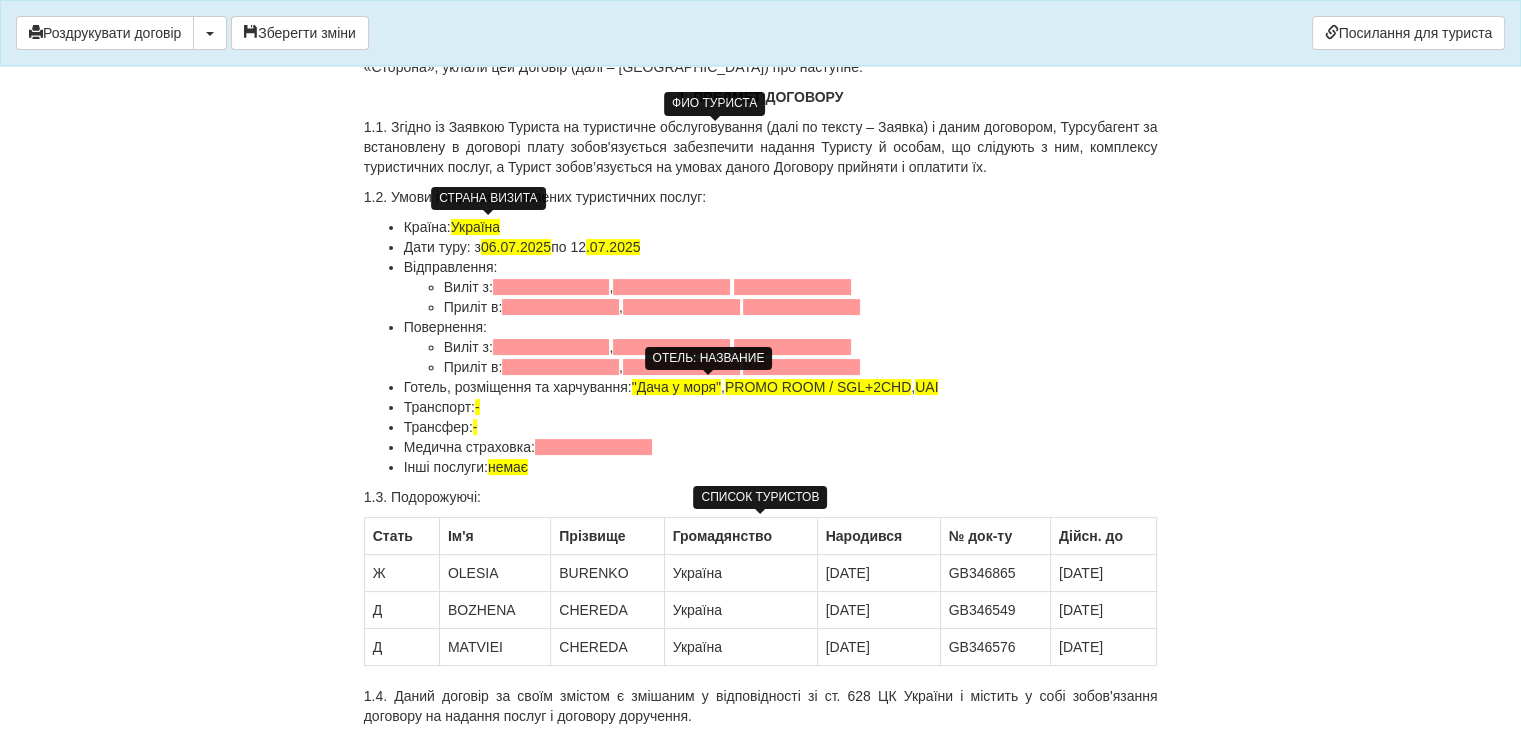 scroll, scrollTop: 400, scrollLeft: 0, axis: vertical 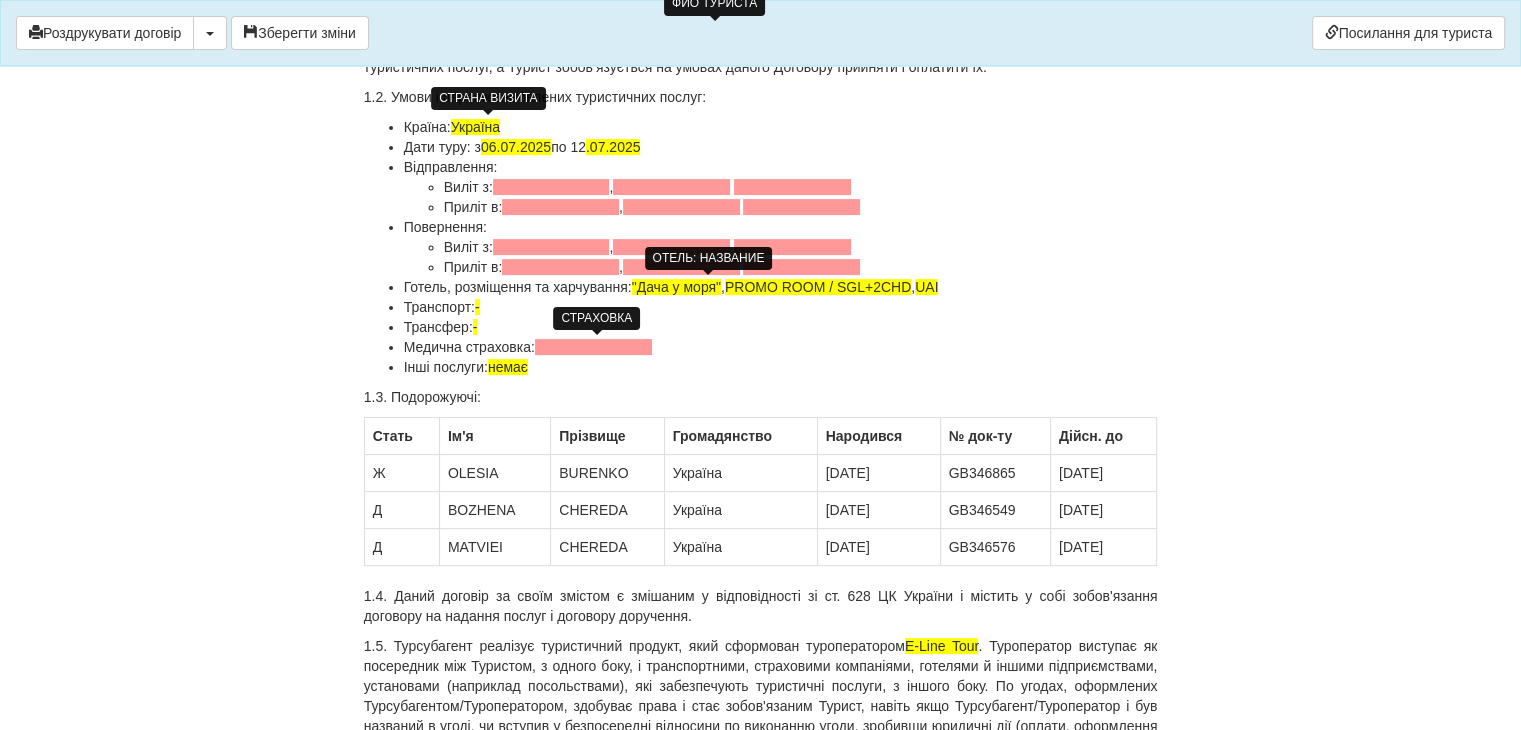 click at bounding box center [593, 347] 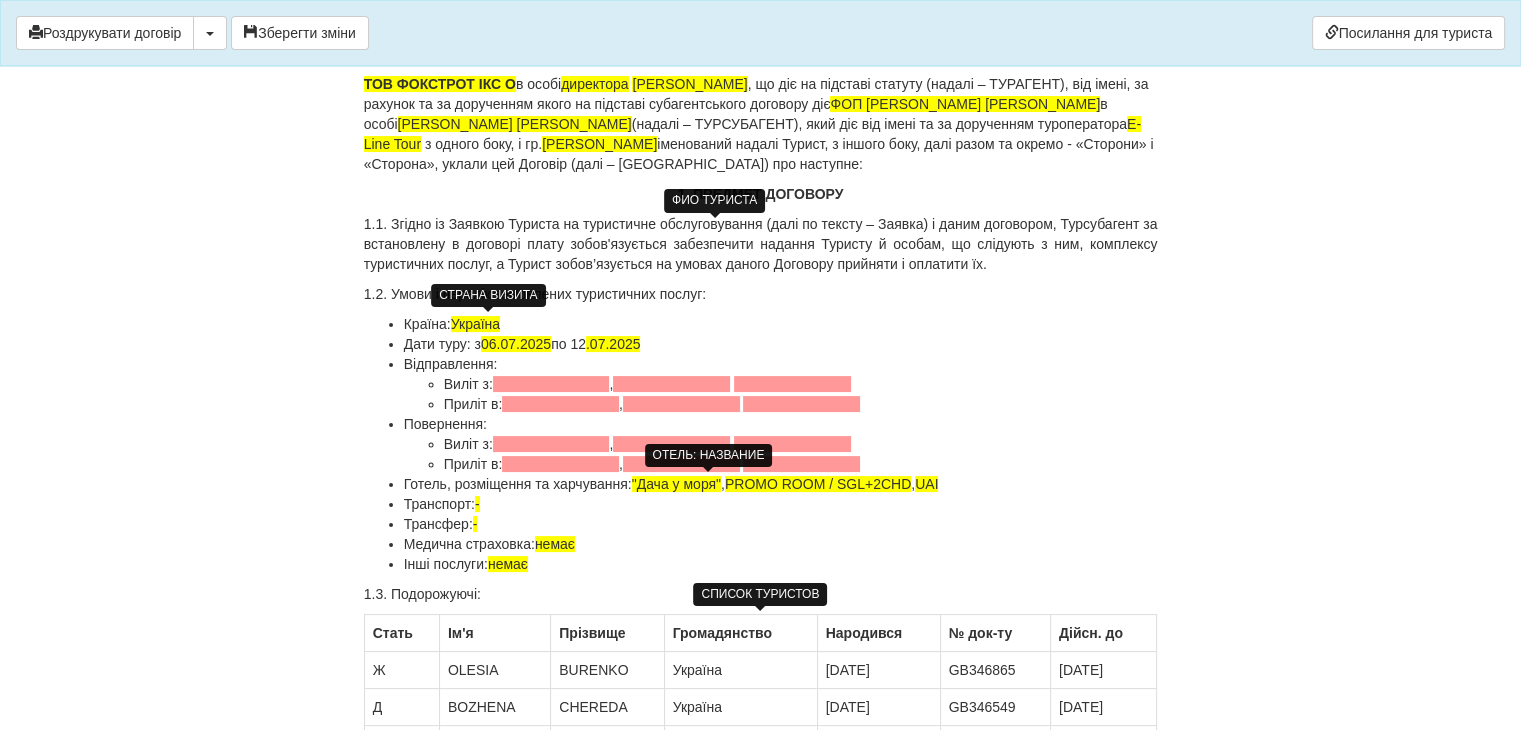 scroll, scrollTop: 200, scrollLeft: 0, axis: vertical 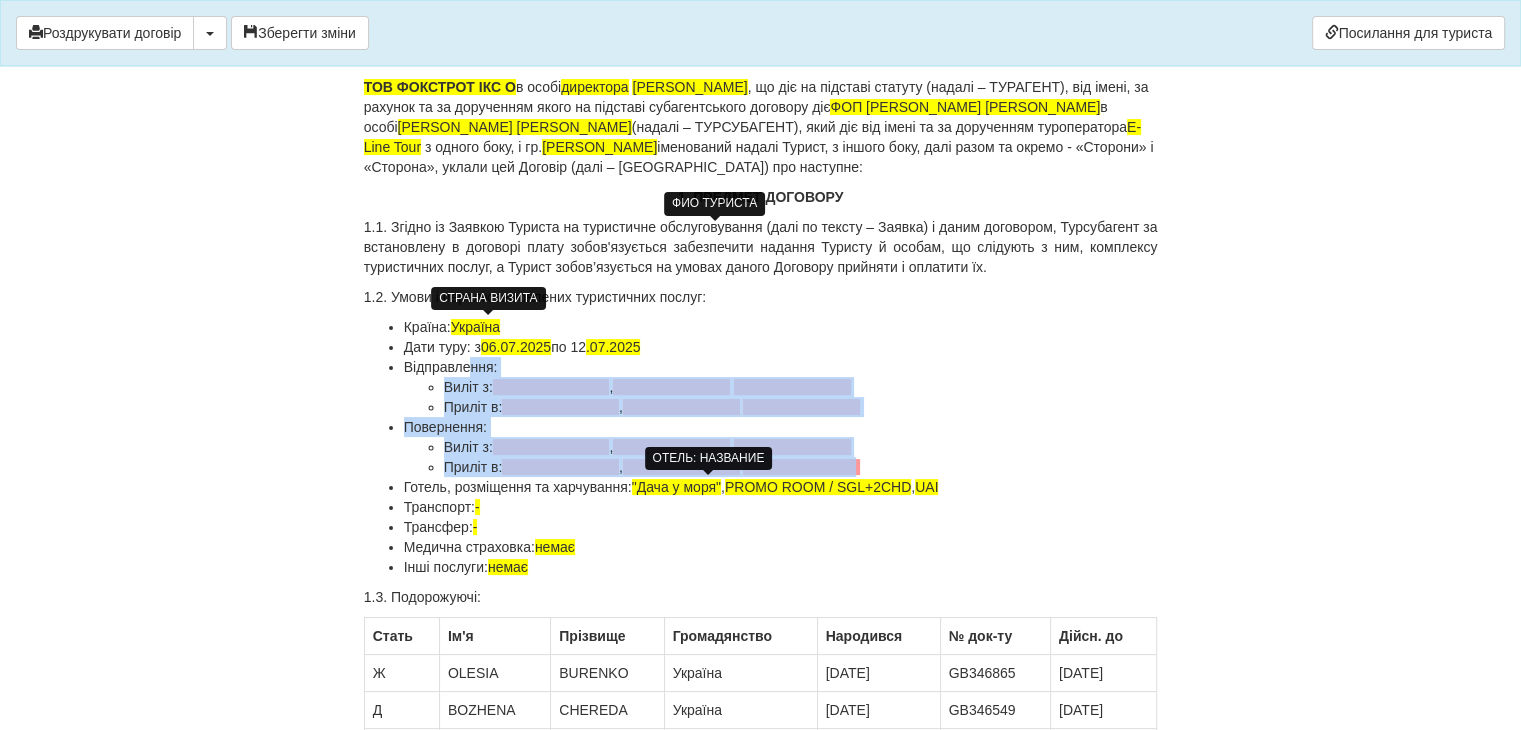 drag, startPoint x: 840, startPoint y: 461, endPoint x: 403, endPoint y: 370, distance: 446.37427 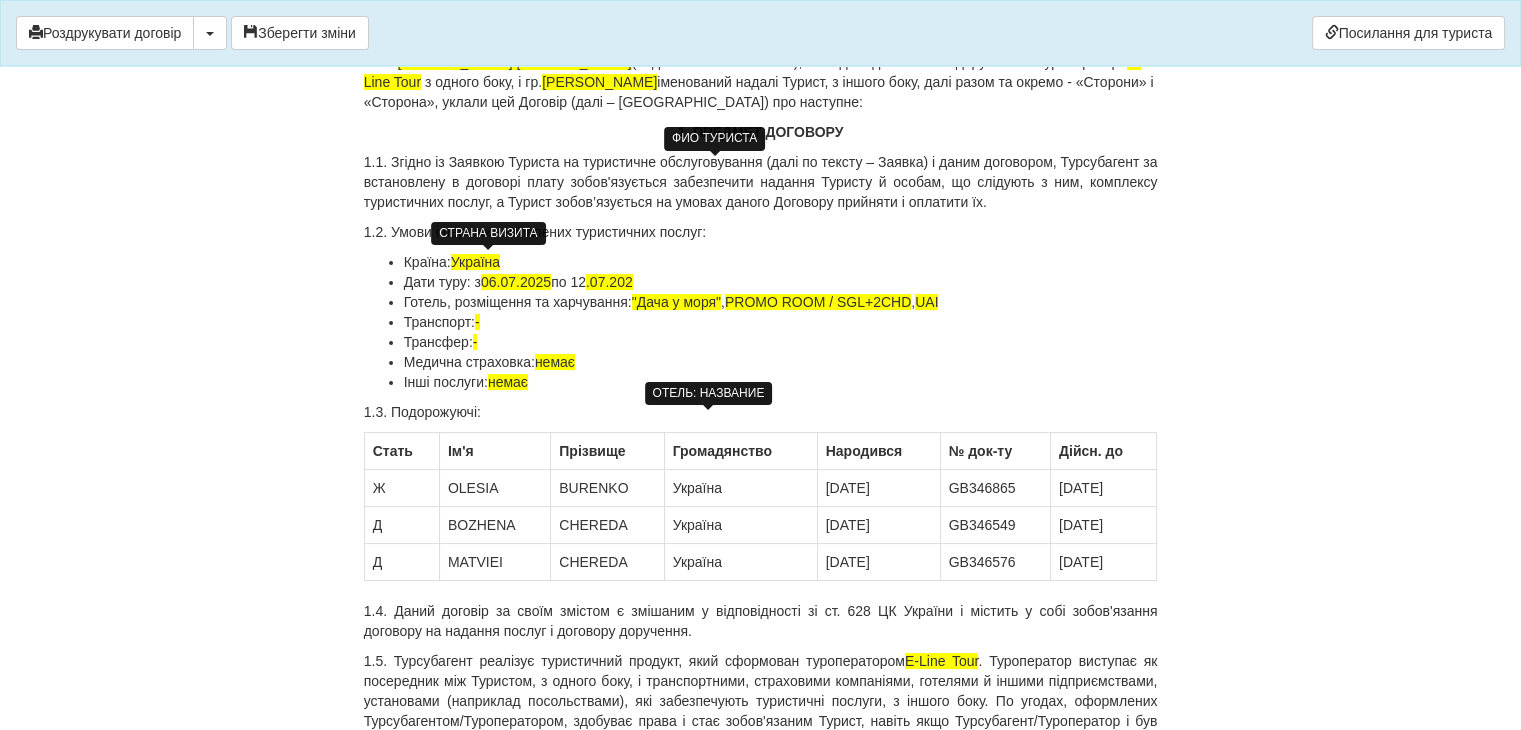 scroll, scrollTop: 300, scrollLeft: 0, axis: vertical 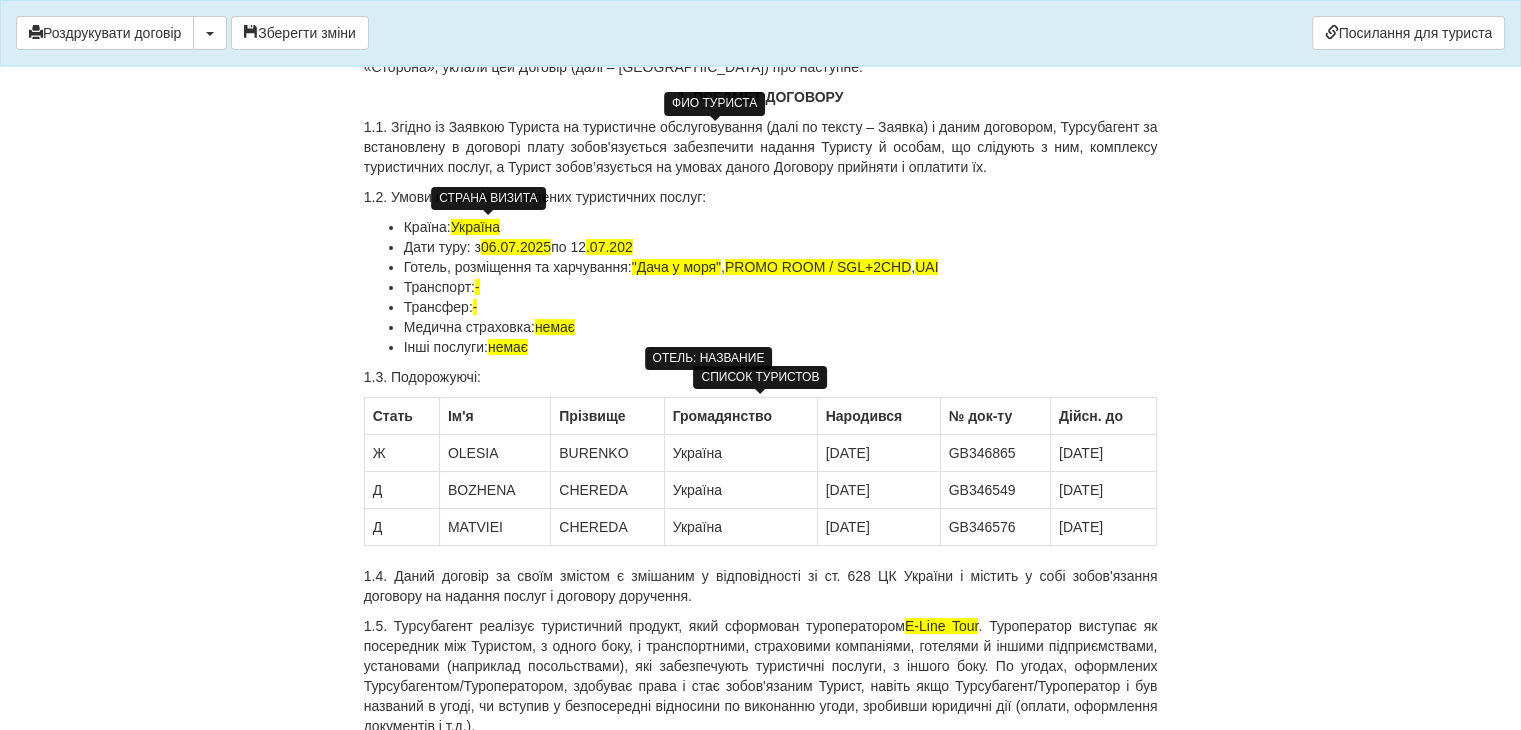 drag, startPoint x: 504, startPoint y: 449, endPoint x: 447, endPoint y: 440, distance: 57.706154 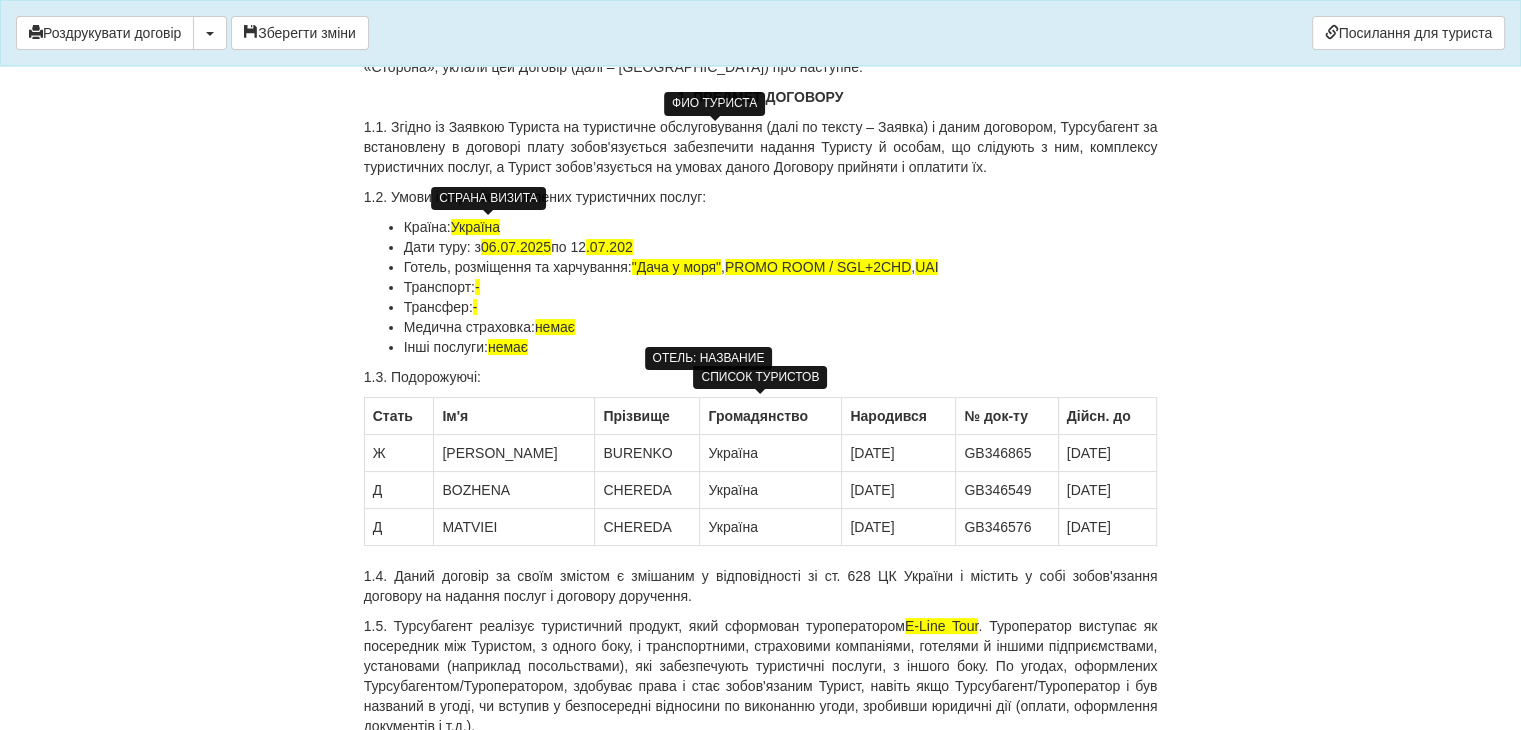 drag, startPoint x: 617, startPoint y: 456, endPoint x: 549, endPoint y: 441, distance: 69.63476 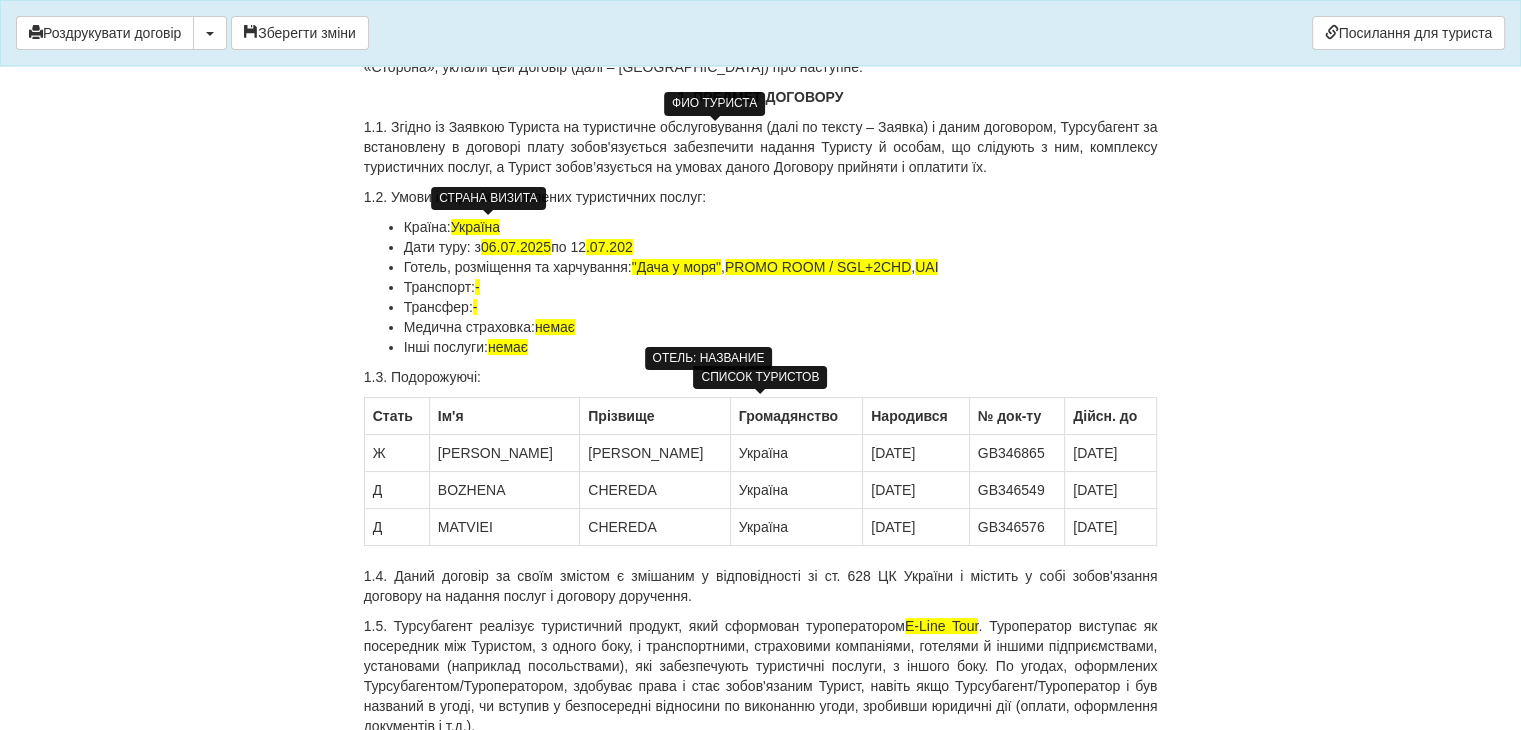 click on "[DATE]" at bounding box center (916, 453) 